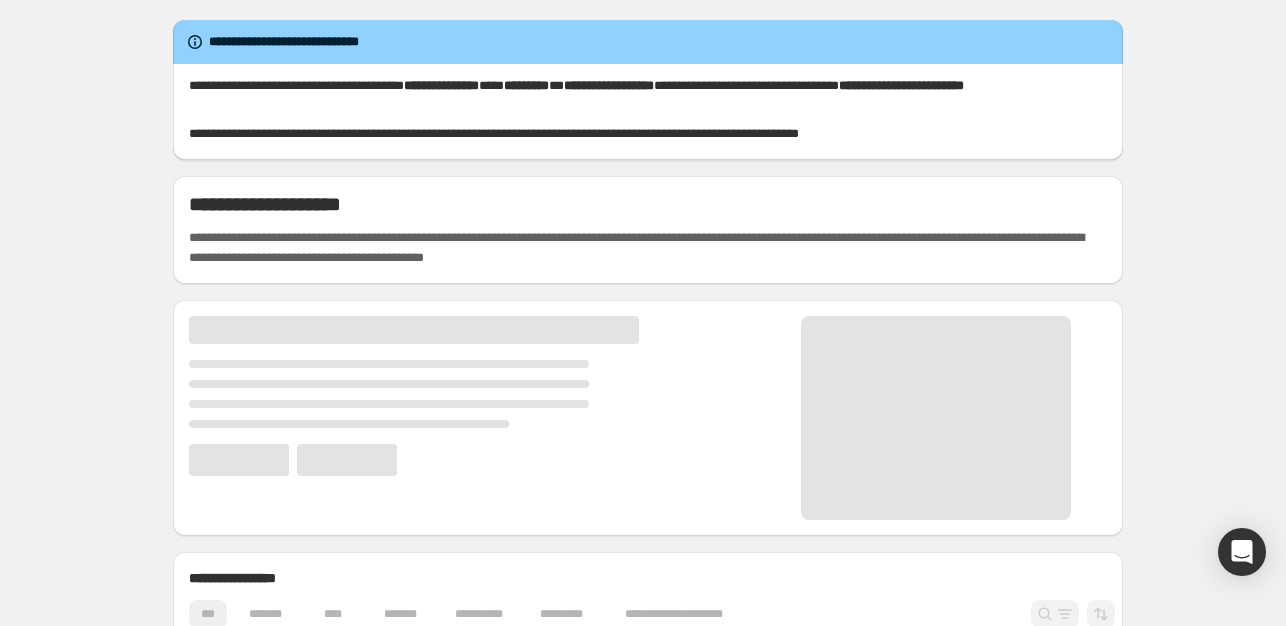 scroll, scrollTop: 0, scrollLeft: 0, axis: both 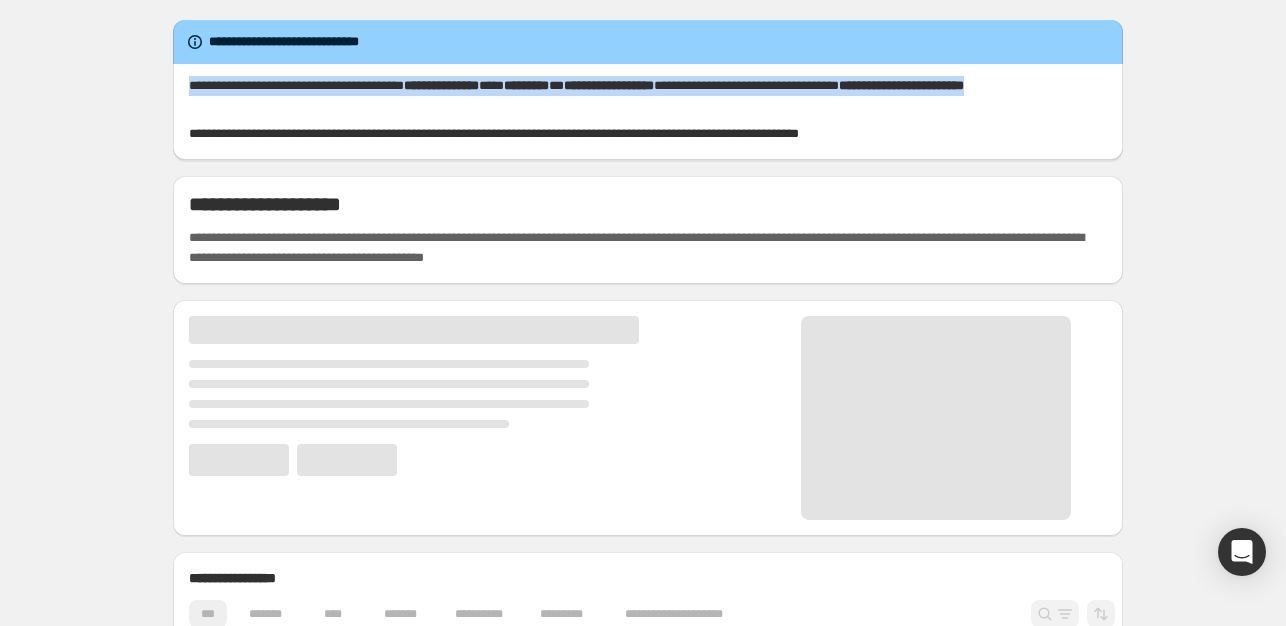drag, startPoint x: 180, startPoint y: 83, endPoint x: 396, endPoint y: 102, distance: 216.83405 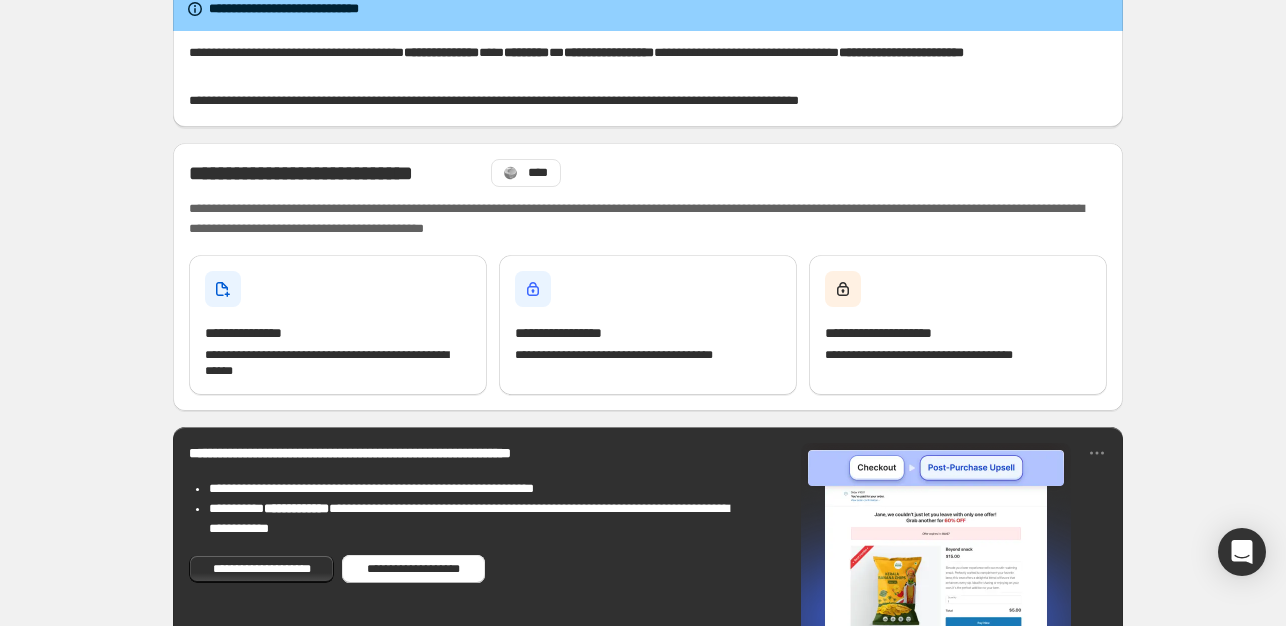 scroll, scrollTop: 0, scrollLeft: 0, axis: both 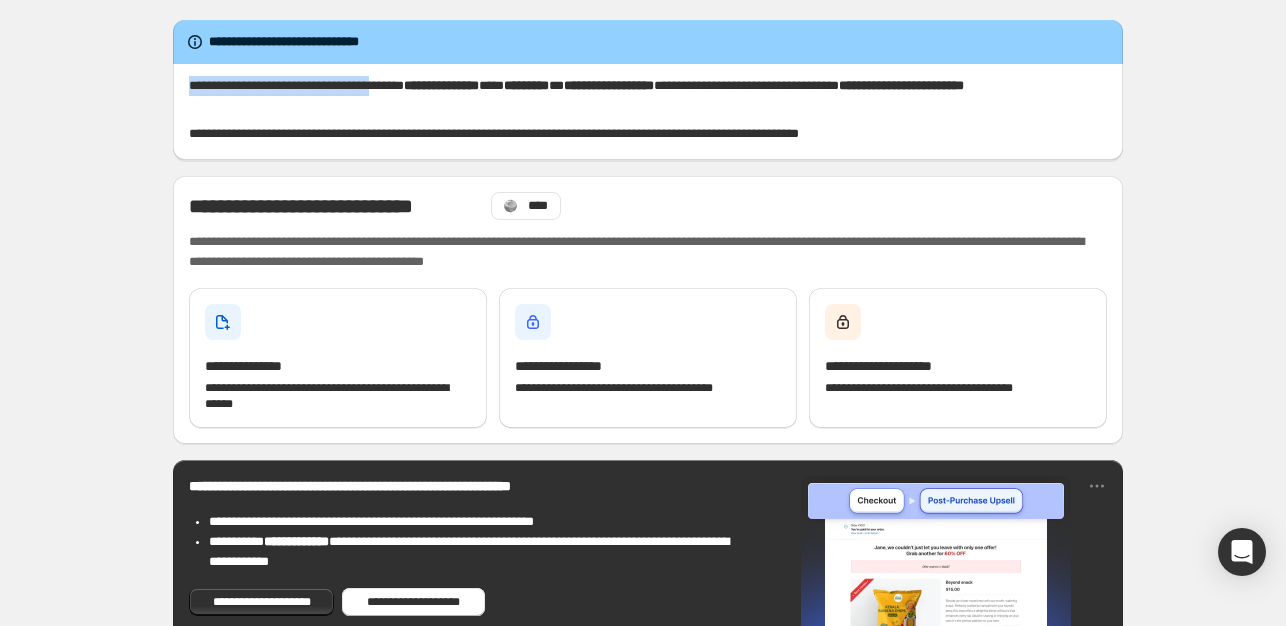 drag, startPoint x: 175, startPoint y: 85, endPoint x: 432, endPoint y: 87, distance: 257.00778 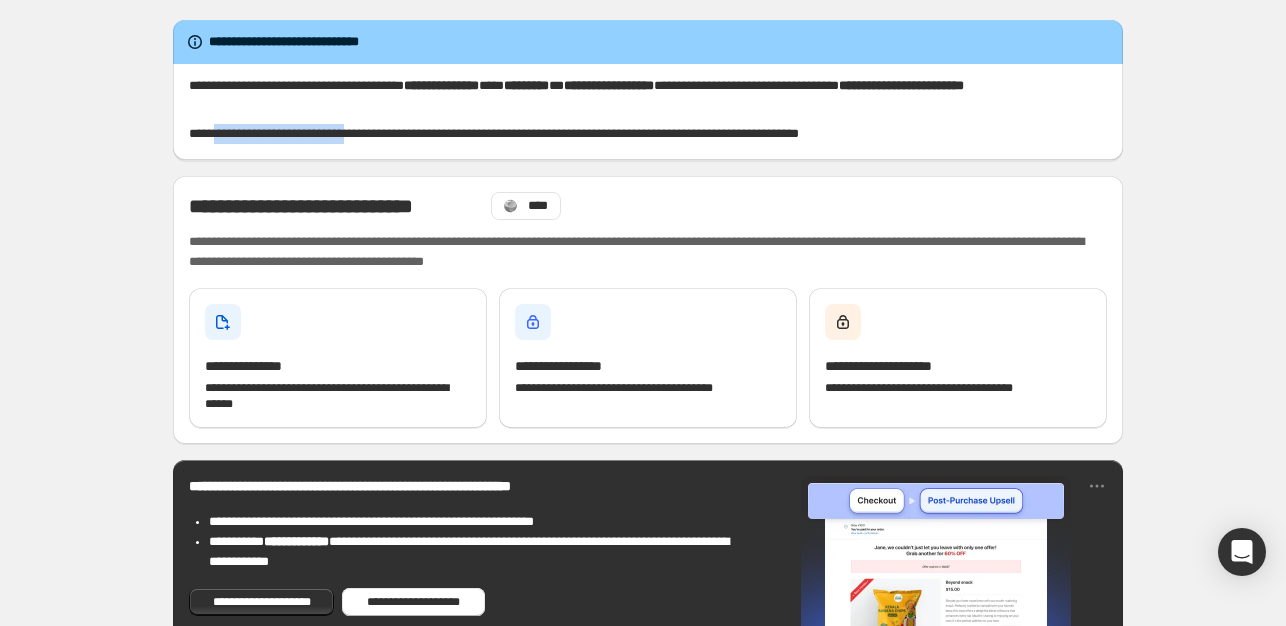 drag, startPoint x: 242, startPoint y: 146, endPoint x: 386, endPoint y: 145, distance: 144.00348 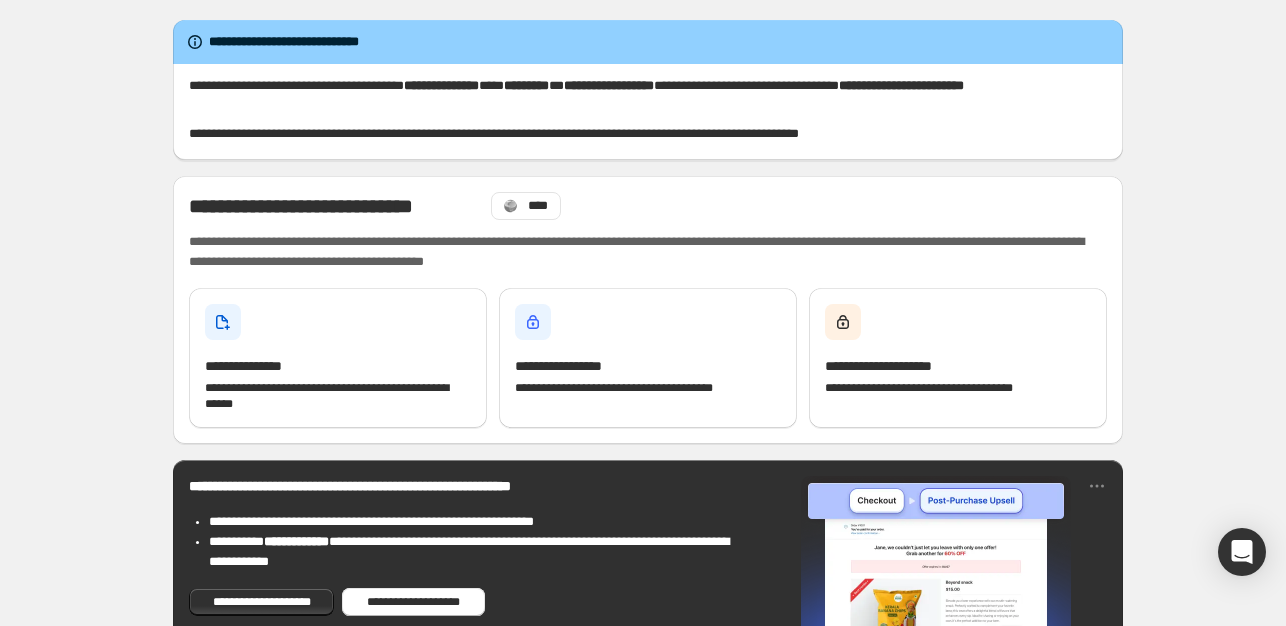 click on "**********" at bounding box center [648, 112] 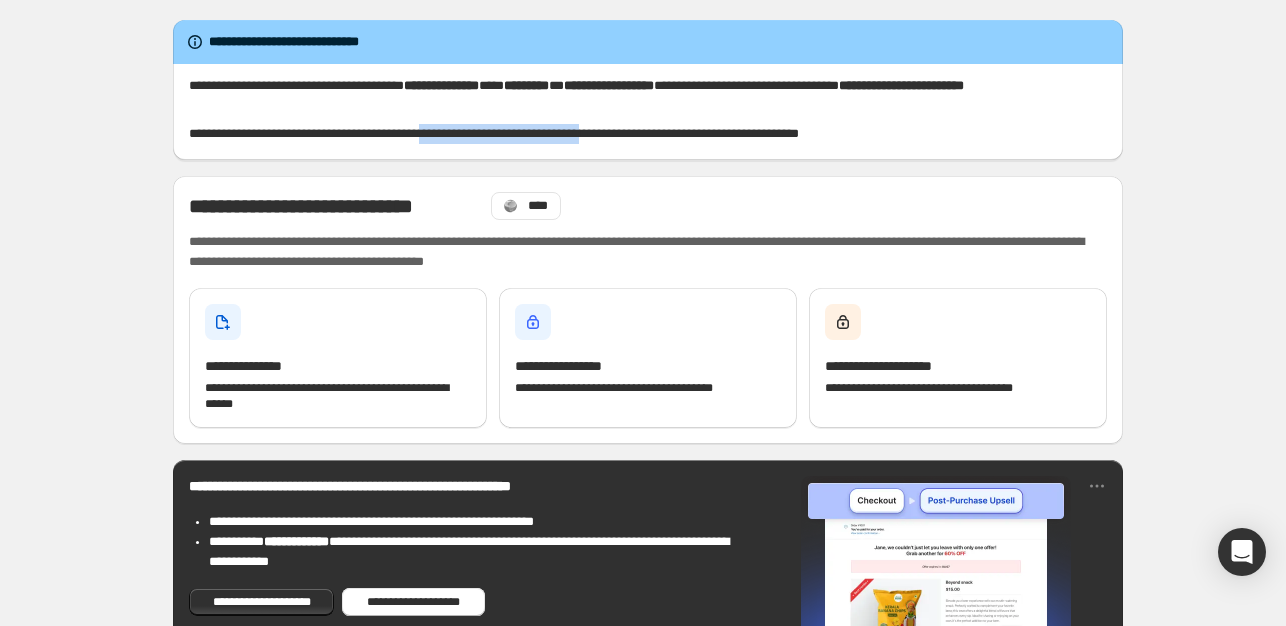 drag, startPoint x: 498, startPoint y: 145, endPoint x: 684, endPoint y: 146, distance: 186.00269 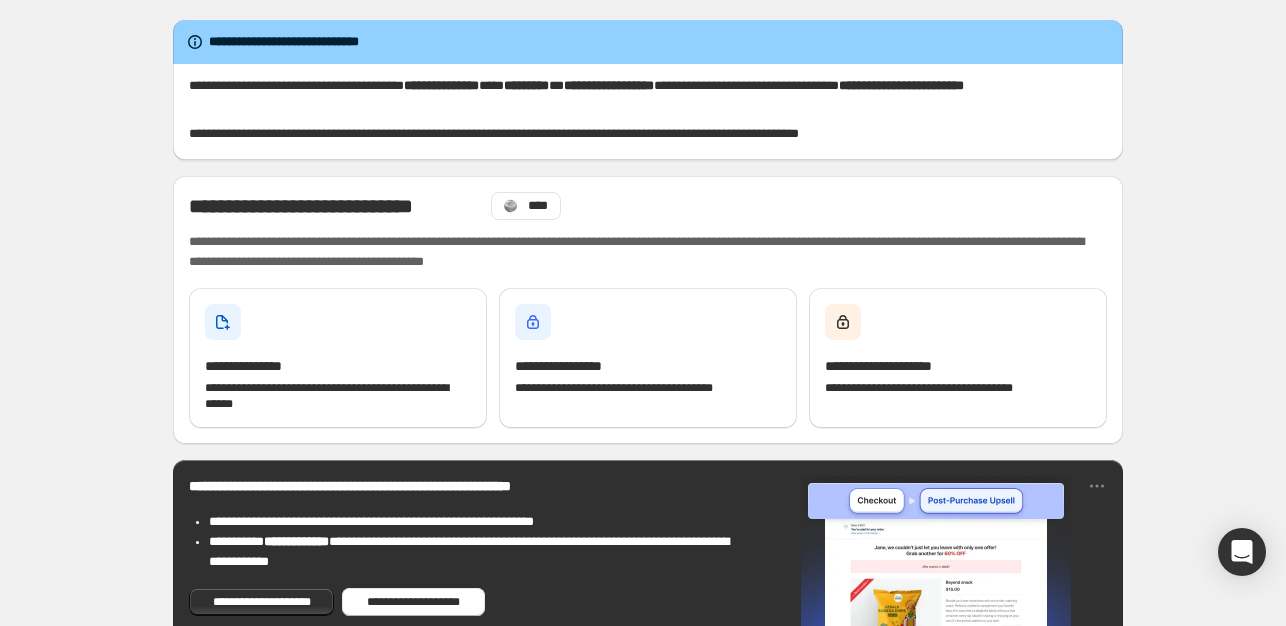 click on "**********" at bounding box center (648, 112) 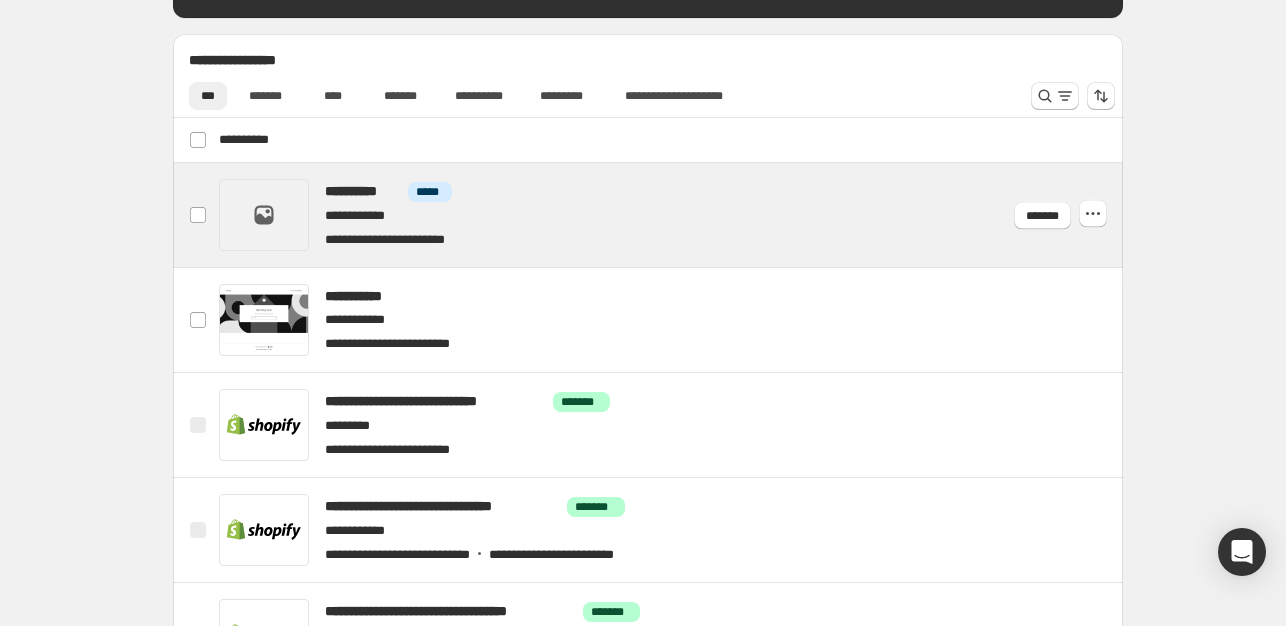 scroll, scrollTop: 700, scrollLeft: 0, axis: vertical 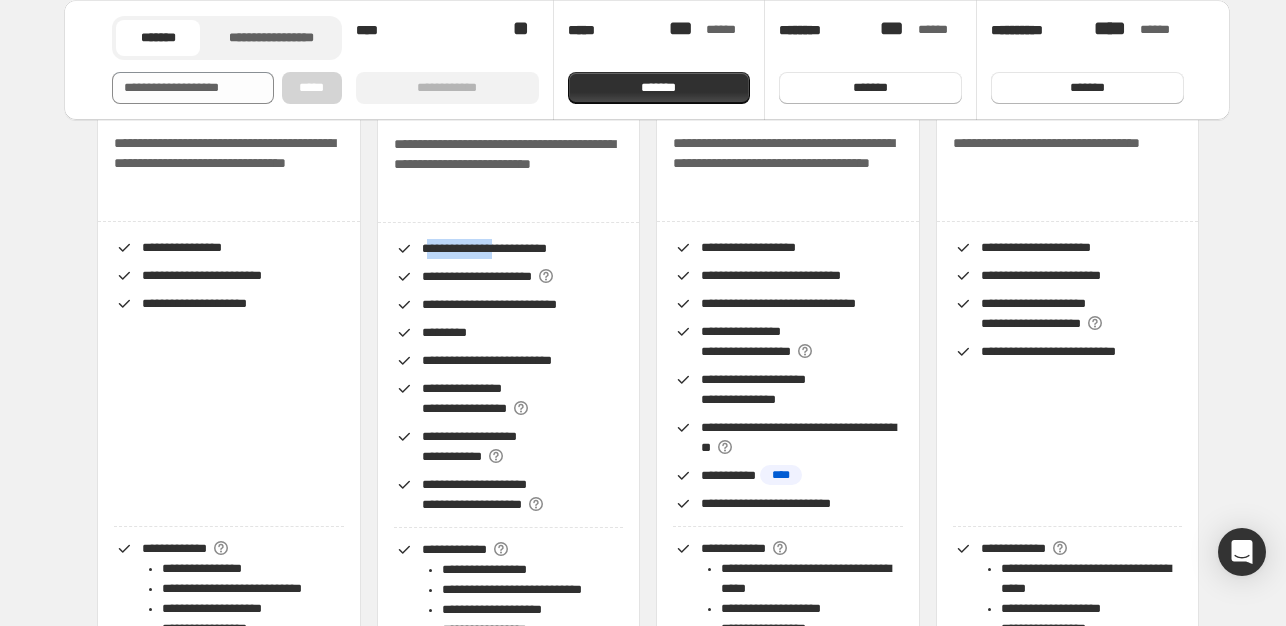 drag, startPoint x: 434, startPoint y: 242, endPoint x: 512, endPoint y: 245, distance: 78.05767 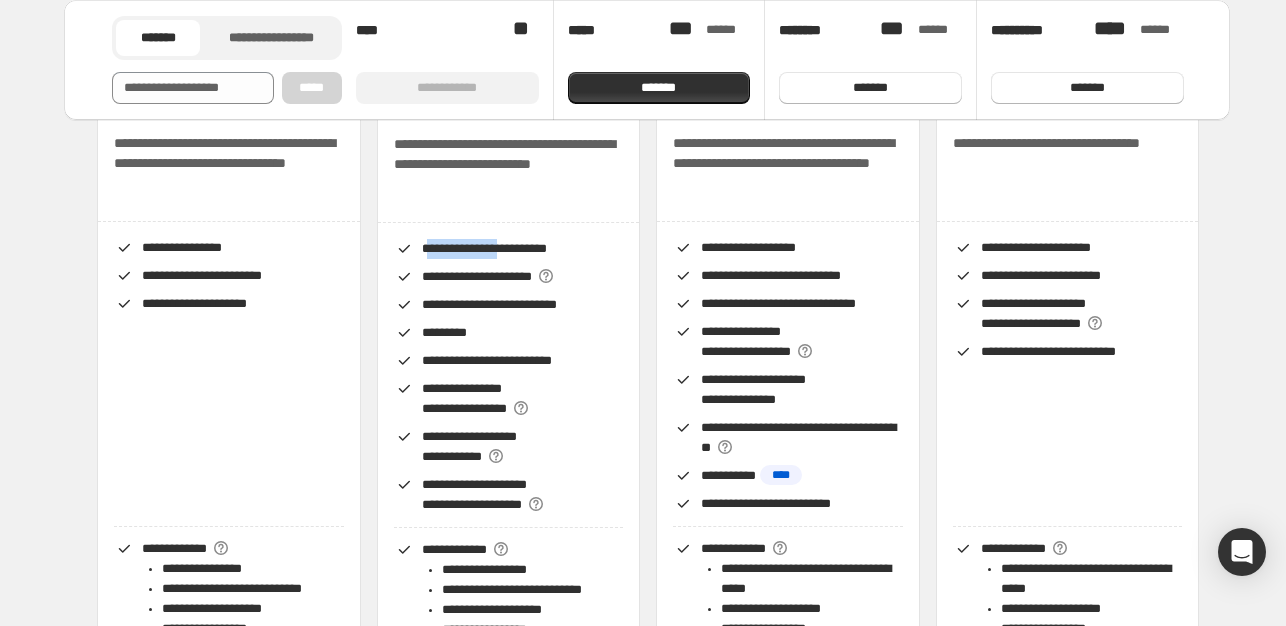 click on "**********" at bounding box center (484, 248) 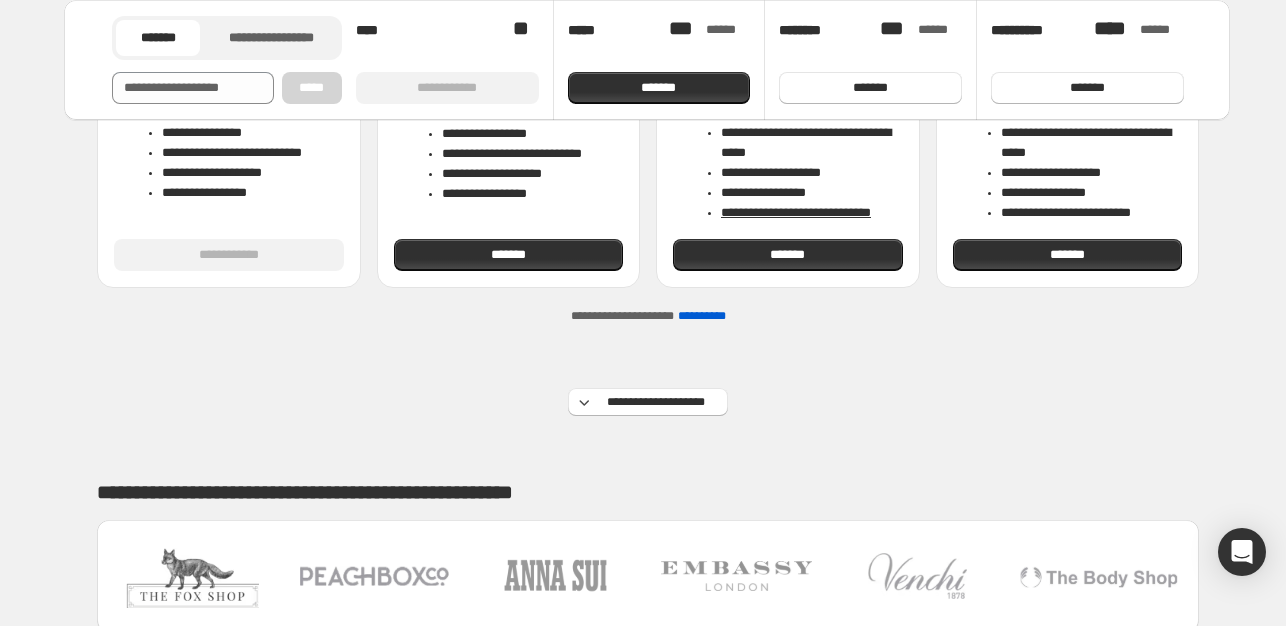 scroll, scrollTop: 900, scrollLeft: 0, axis: vertical 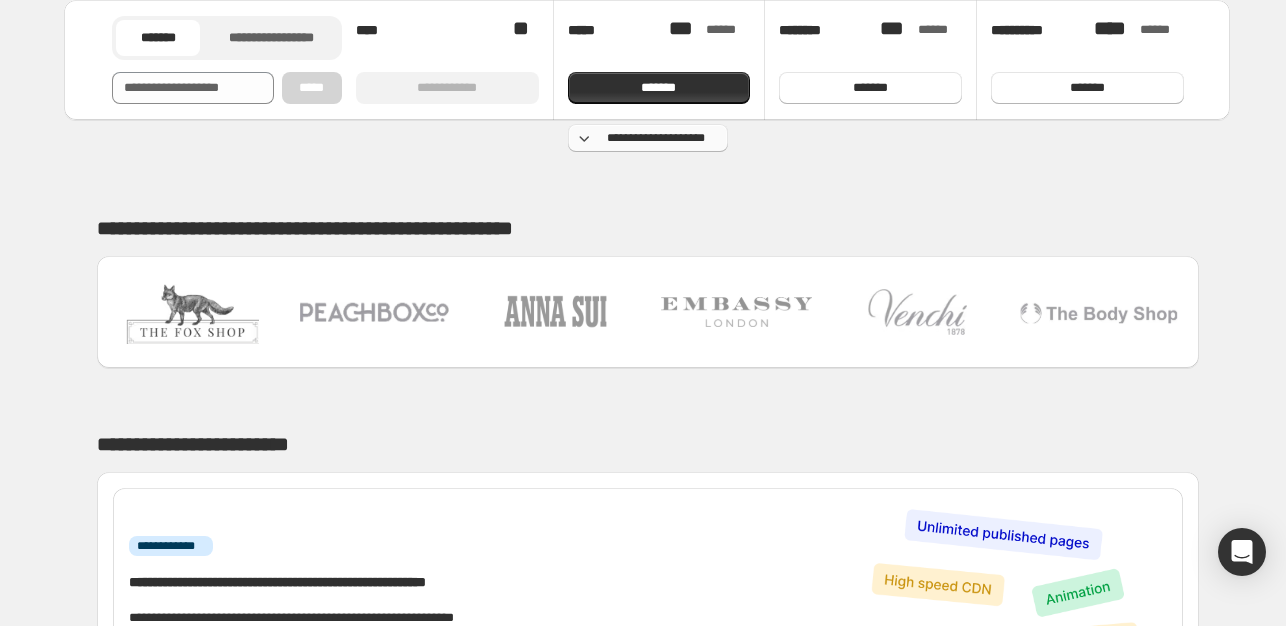 click on "**********" at bounding box center [656, 138] 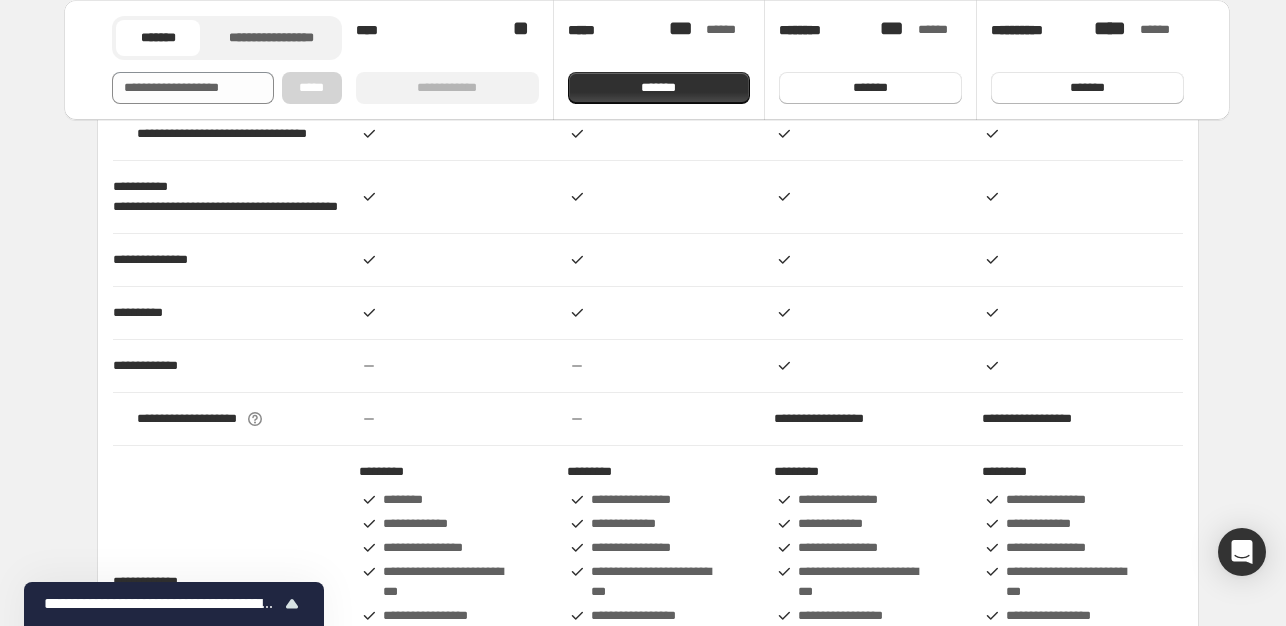 scroll, scrollTop: 1800, scrollLeft: 0, axis: vertical 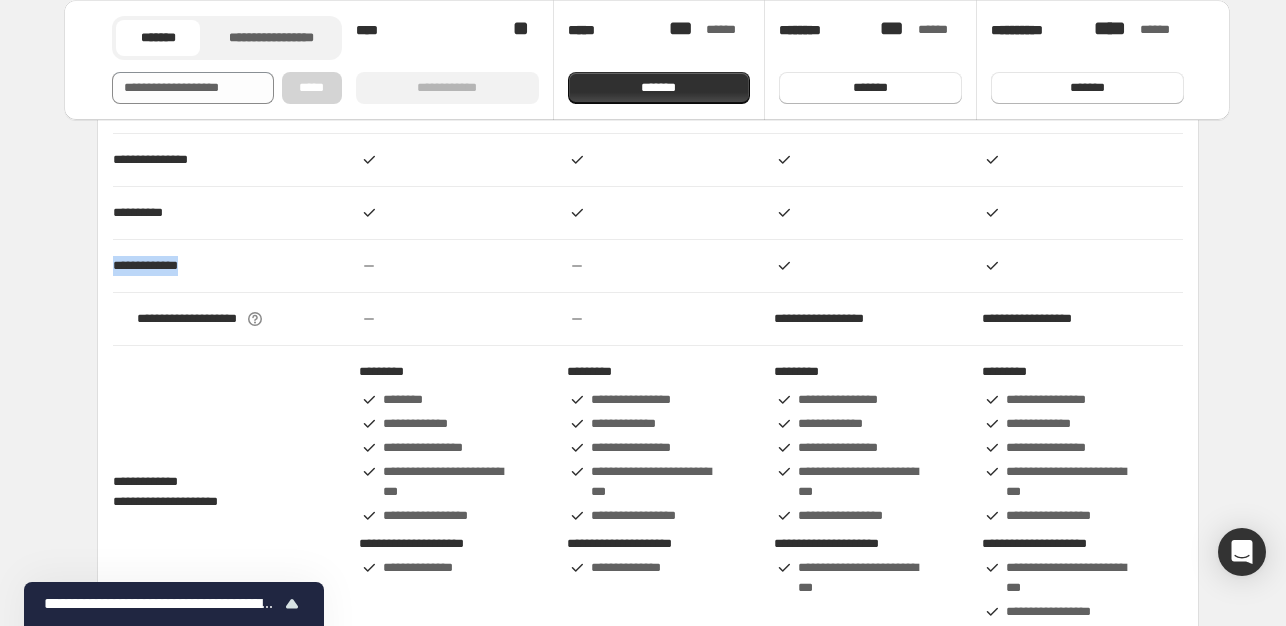 drag, startPoint x: 104, startPoint y: 346, endPoint x: 222, endPoint y: 339, distance: 118.20744 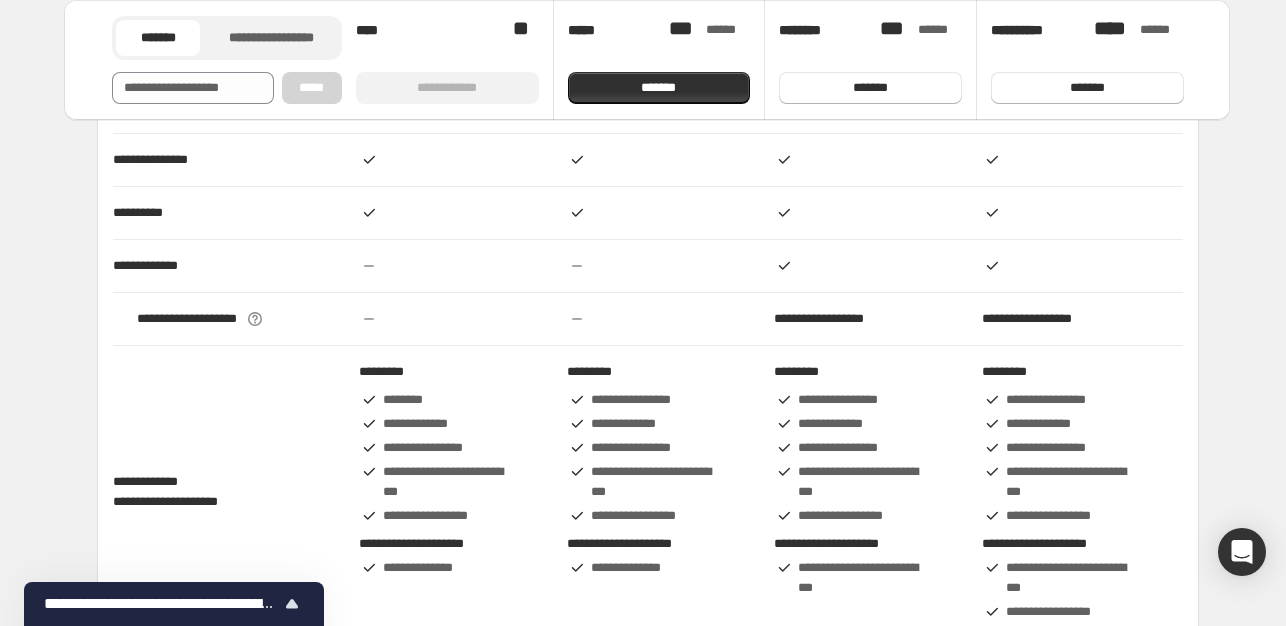 click at bounding box center (447, 266) 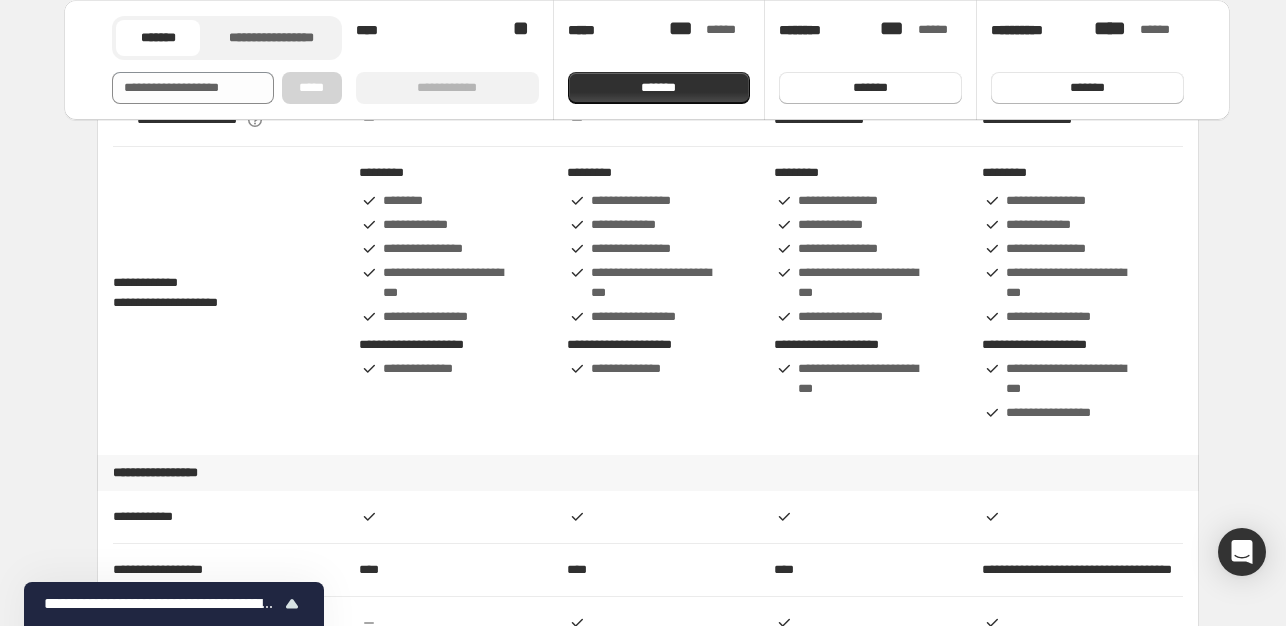 scroll, scrollTop: 2000, scrollLeft: 0, axis: vertical 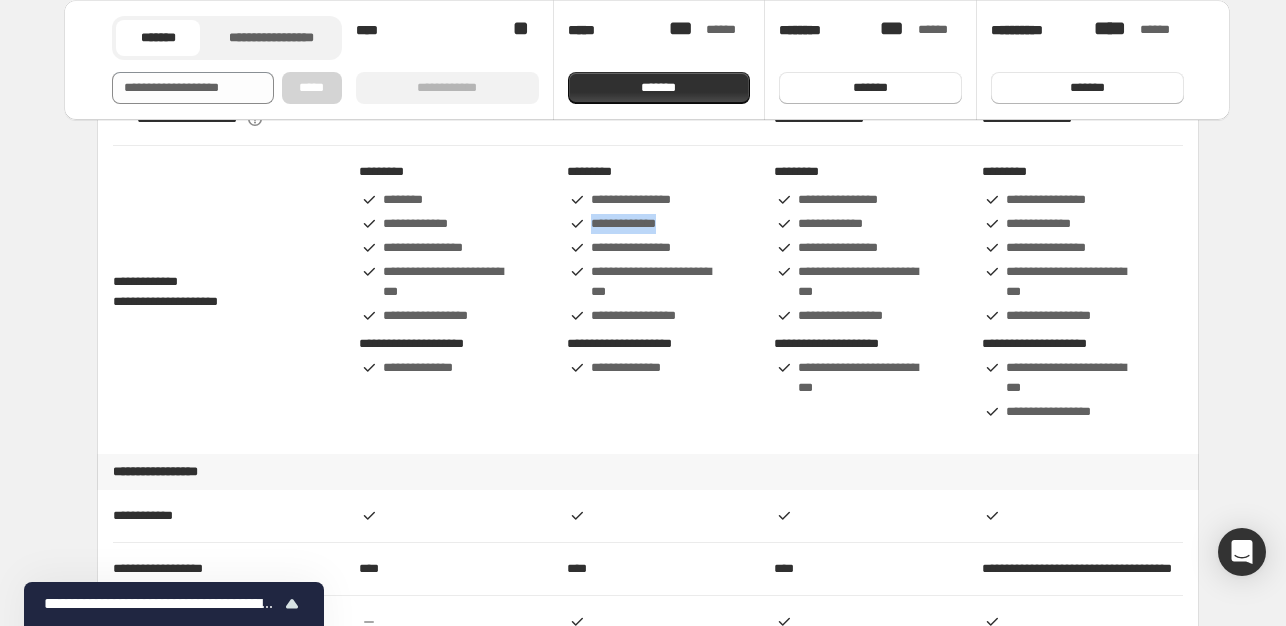 drag, startPoint x: 575, startPoint y: 301, endPoint x: 680, endPoint y: 298, distance: 105.04285 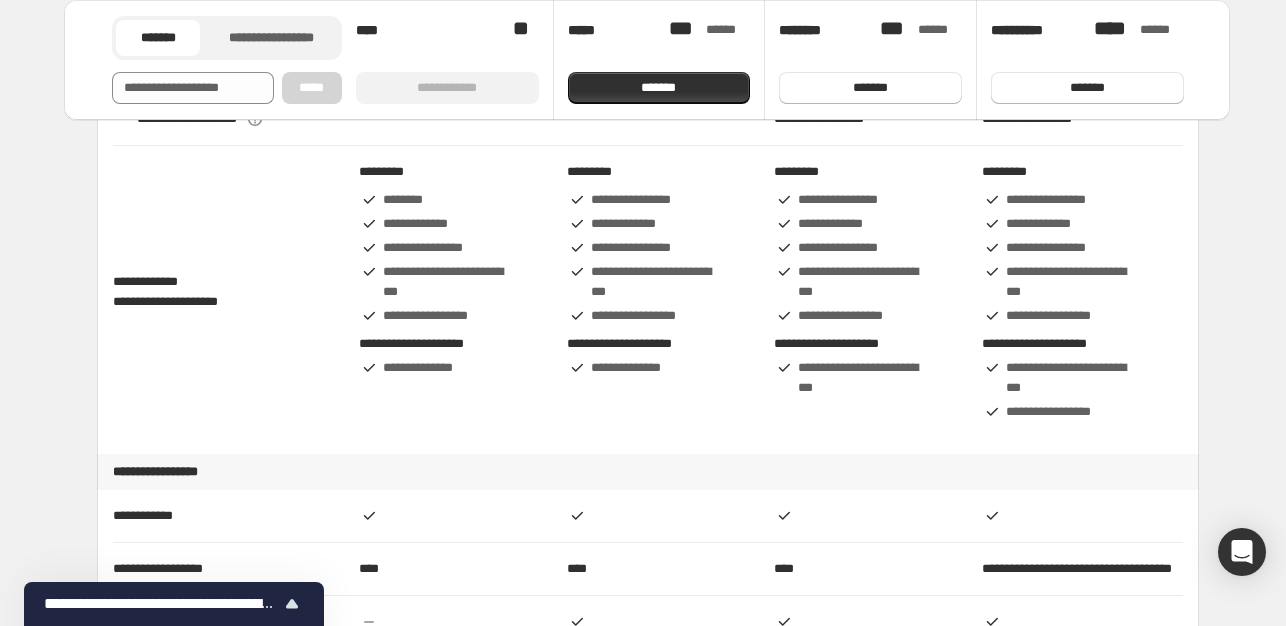 click on "**********" at bounding box center (641, 224) 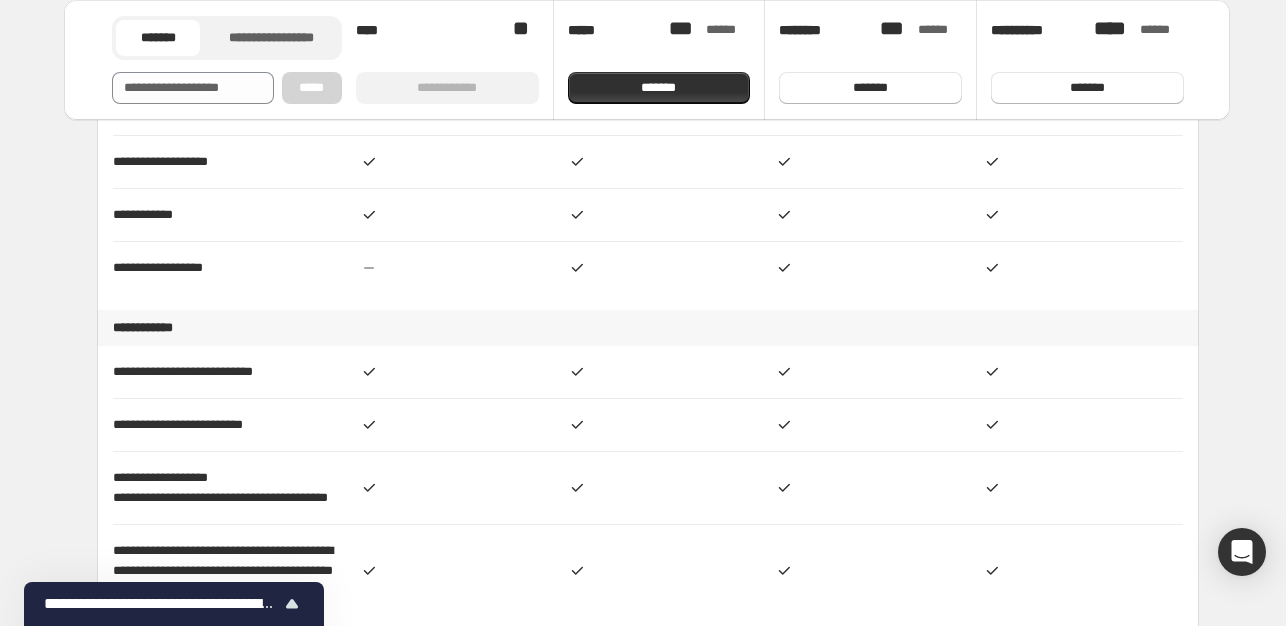 scroll, scrollTop: 3400, scrollLeft: 0, axis: vertical 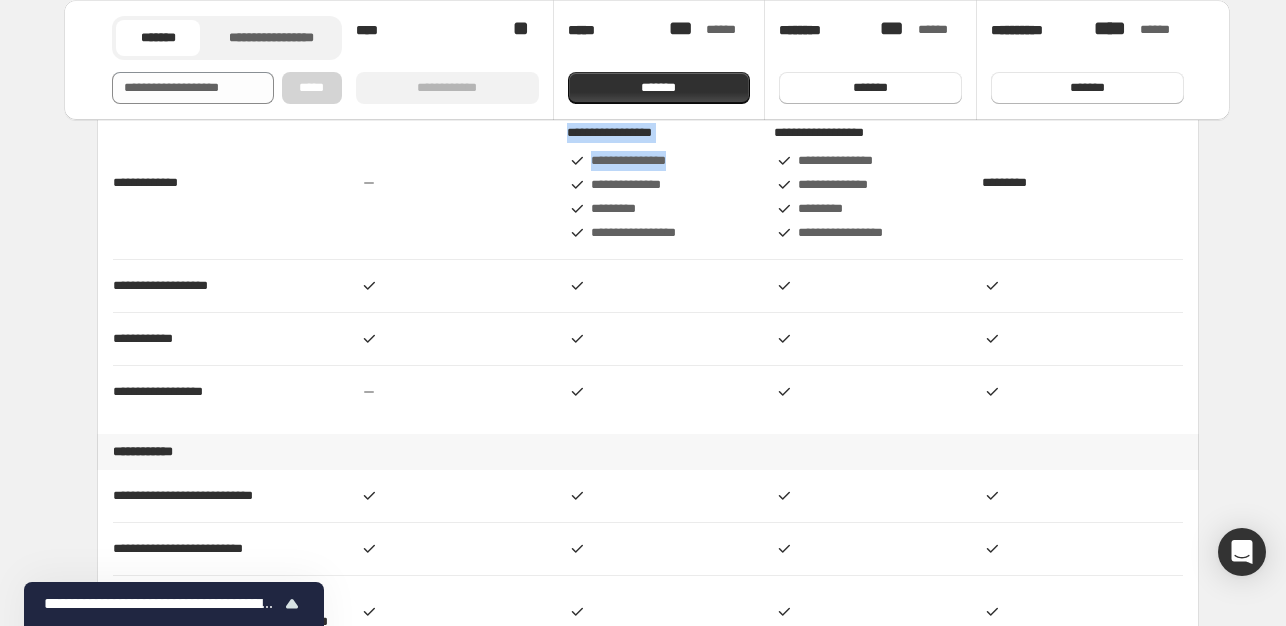 drag, startPoint x: 566, startPoint y: 243, endPoint x: 693, endPoint y: 269, distance: 129.6341 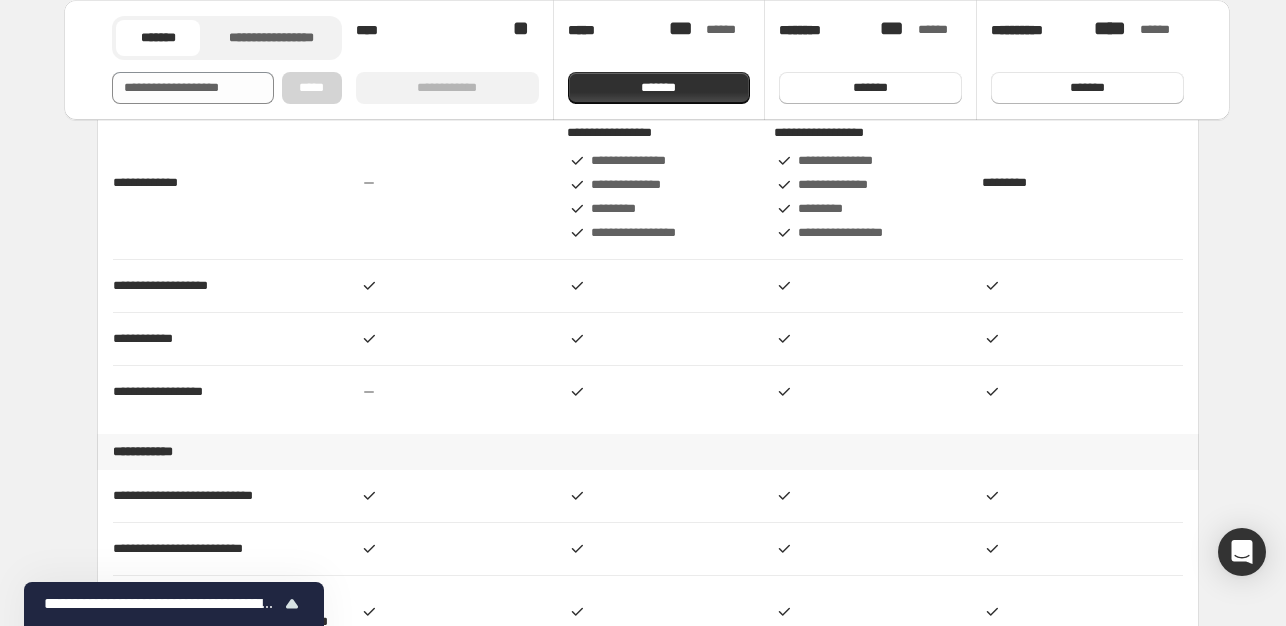 click on "**********" at bounding box center [663, 183] 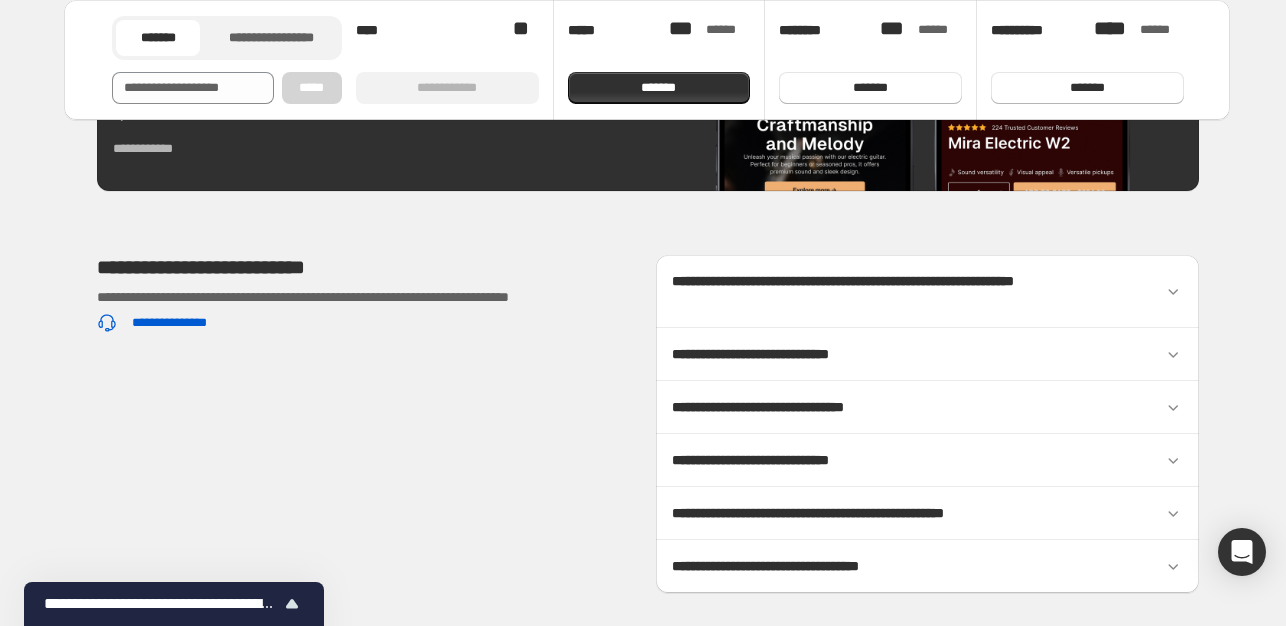 scroll, scrollTop: 7200, scrollLeft: 0, axis: vertical 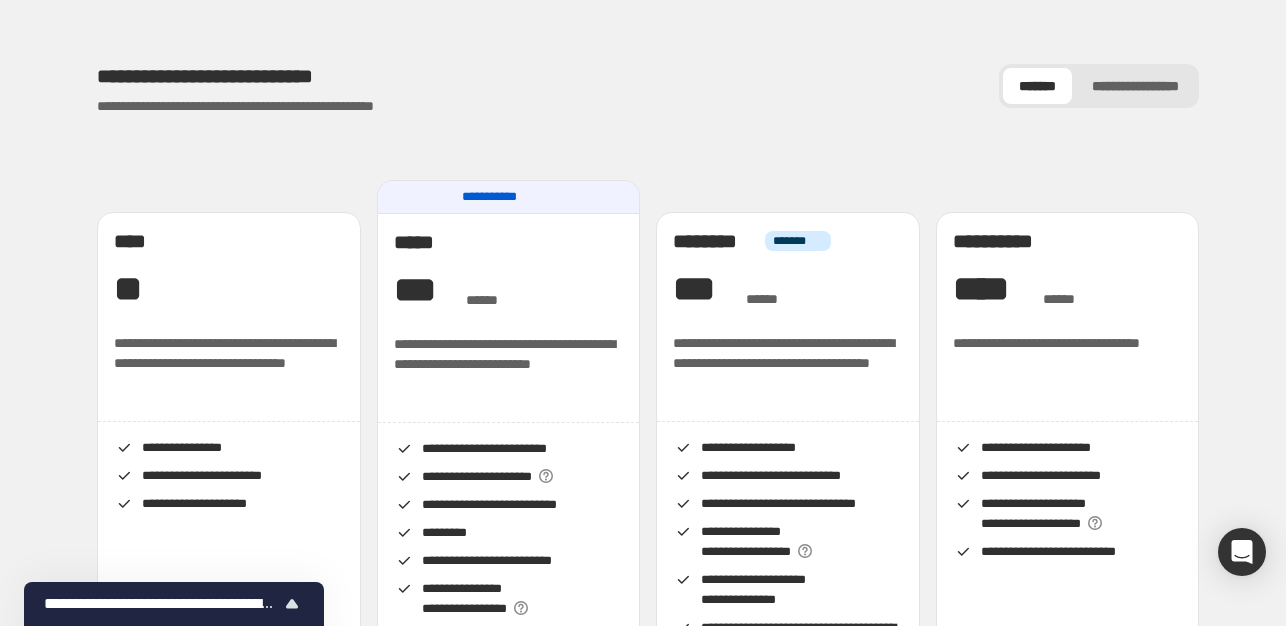 click on "**********" at bounding box center [1135, 86] 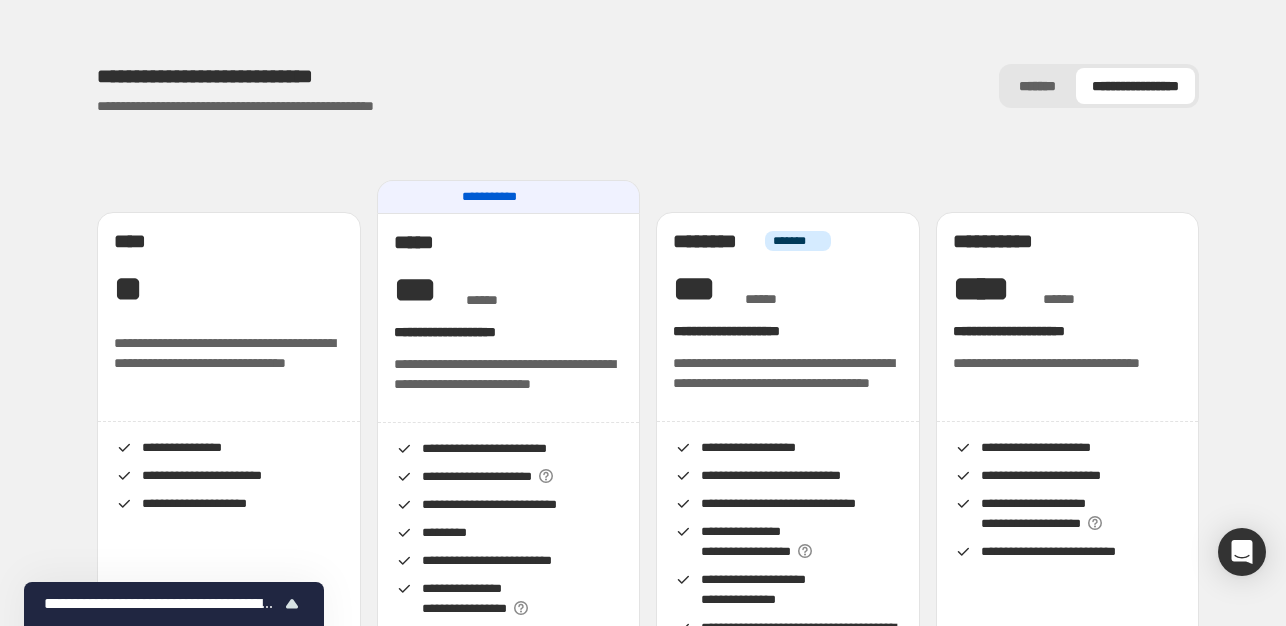 click on "*******" at bounding box center (1037, 86) 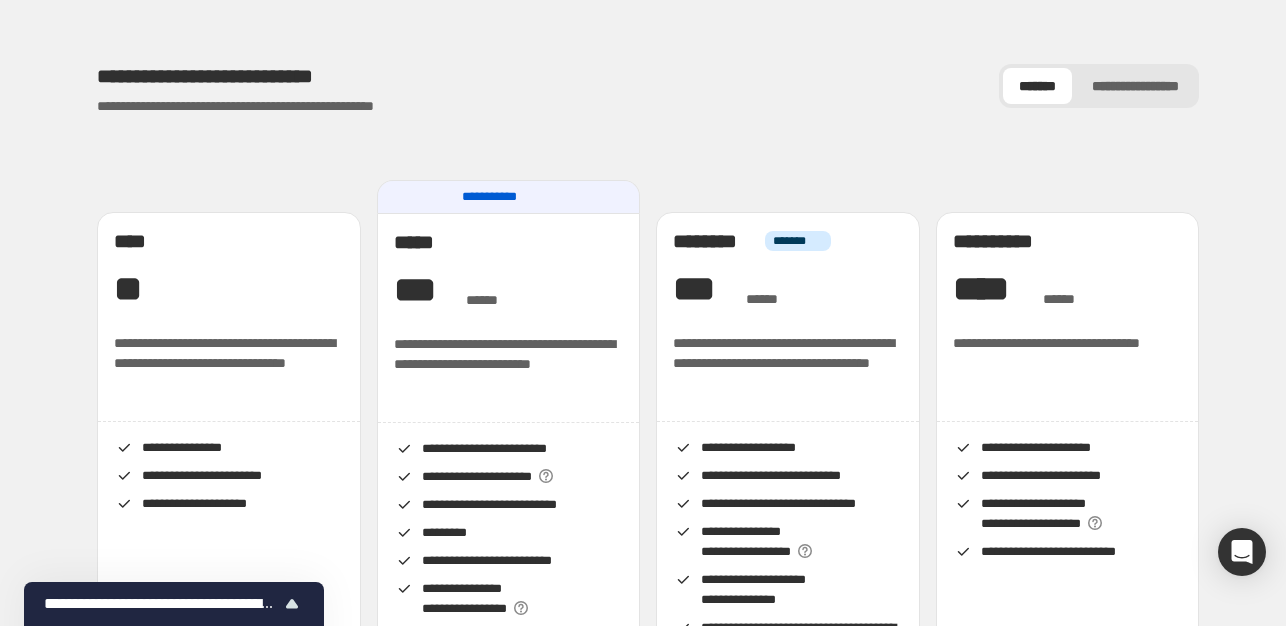 click on "**********" at bounding box center (1135, 86) 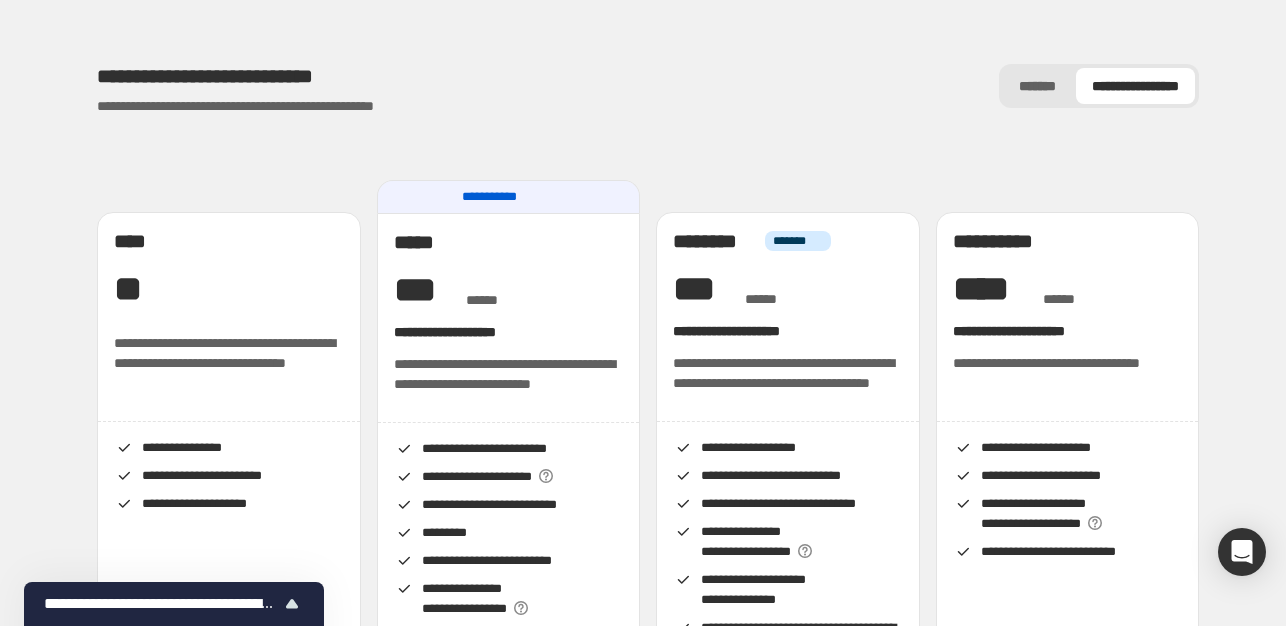 click on "*******" at bounding box center (1037, 86) 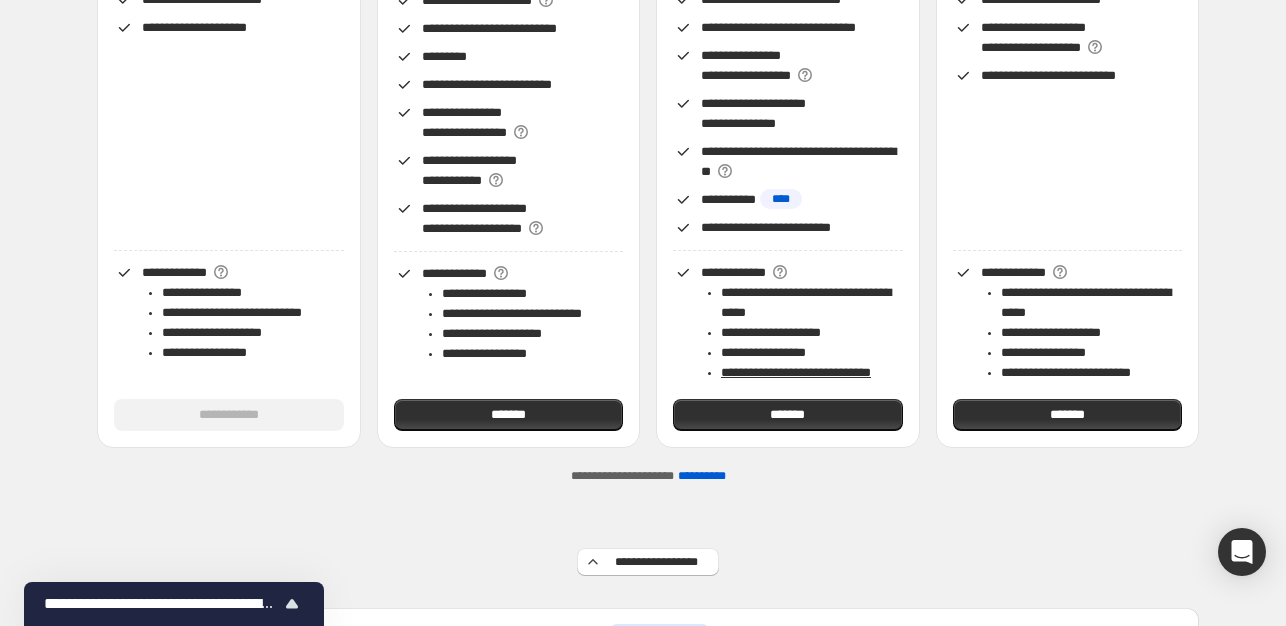 scroll, scrollTop: 0, scrollLeft: 0, axis: both 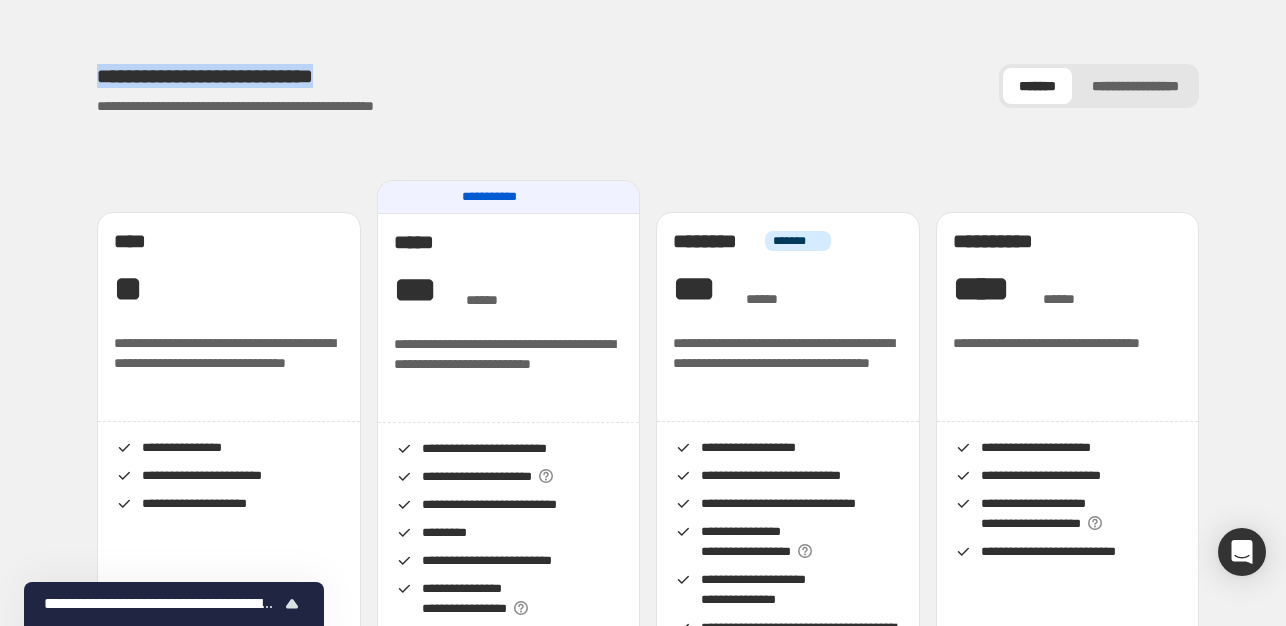 drag, startPoint x: 81, startPoint y: 83, endPoint x: 405, endPoint y: 74, distance: 324.12497 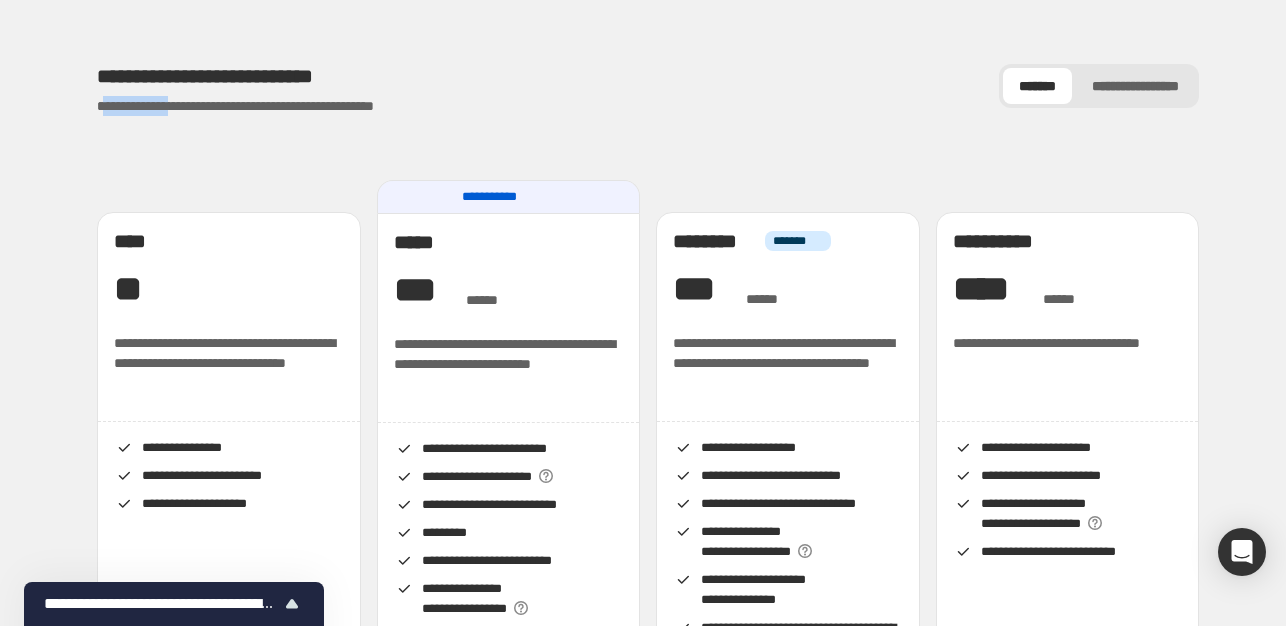 drag, startPoint x: 106, startPoint y: 111, endPoint x: 242, endPoint y: 109, distance: 136.01471 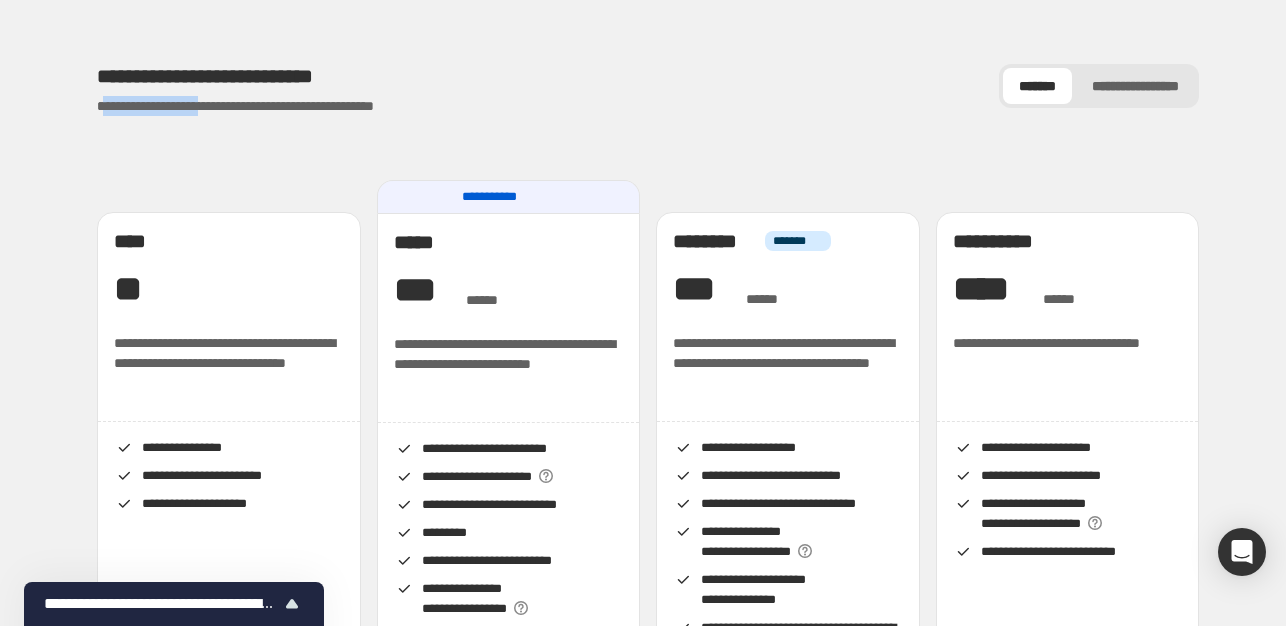 drag, startPoint x: 242, startPoint y: 109, endPoint x: 252, endPoint y: 116, distance: 12.206555 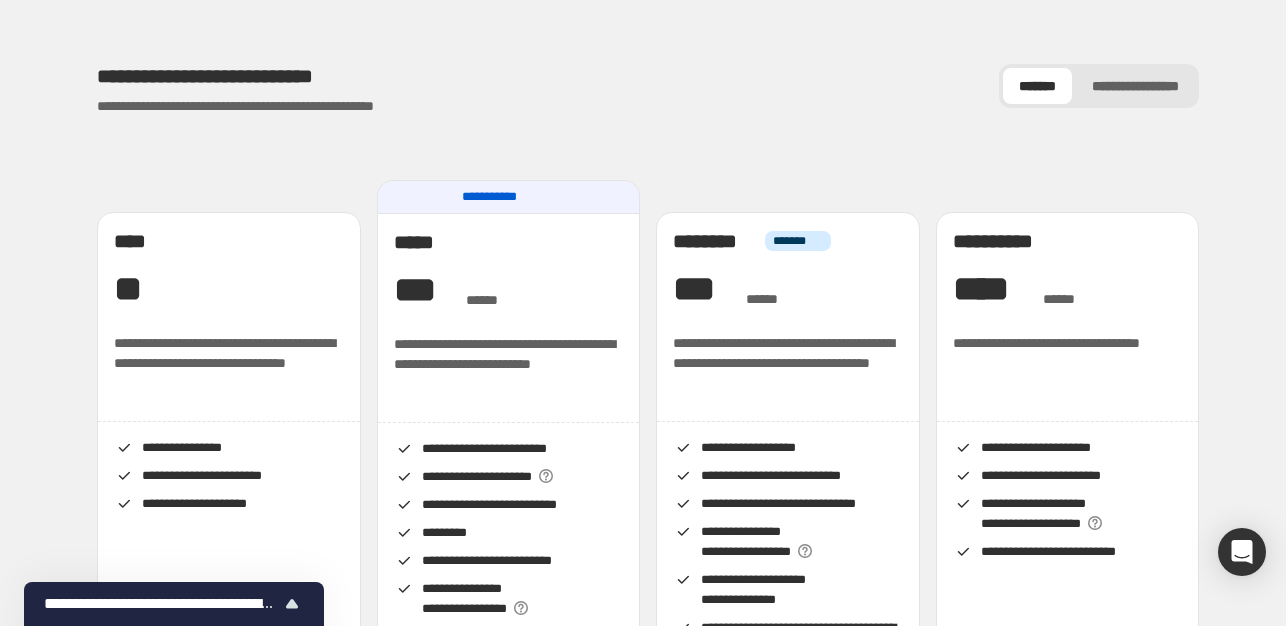 click on "**********" at bounding box center [648, 4100] 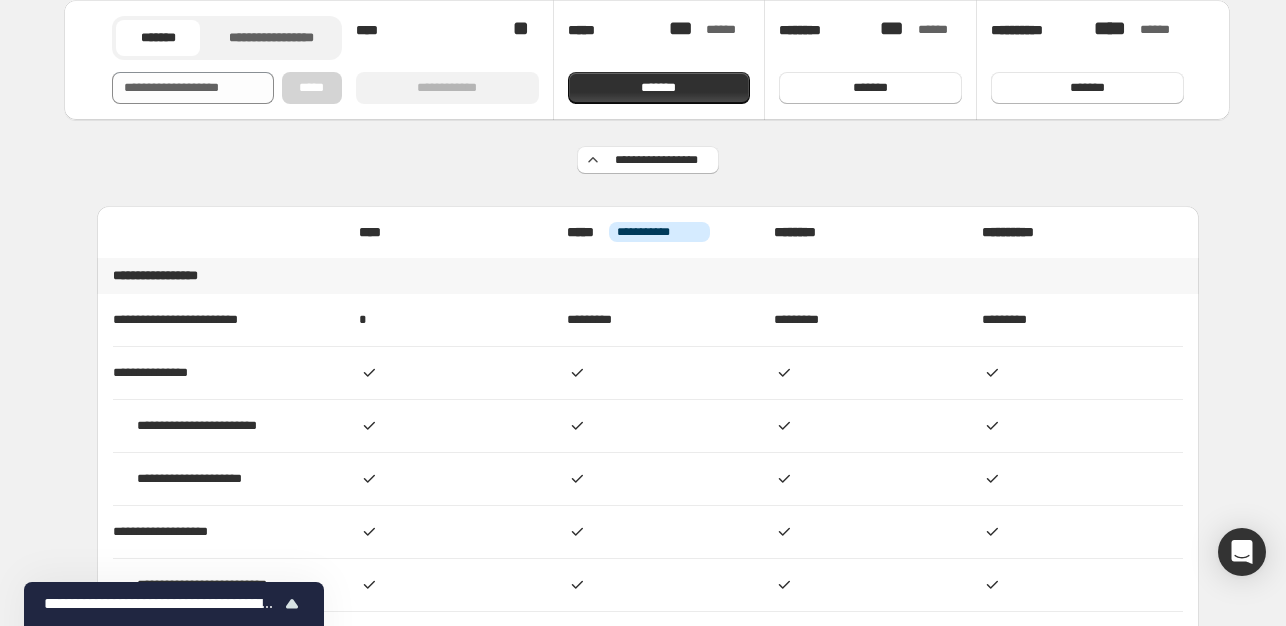scroll, scrollTop: 900, scrollLeft: 0, axis: vertical 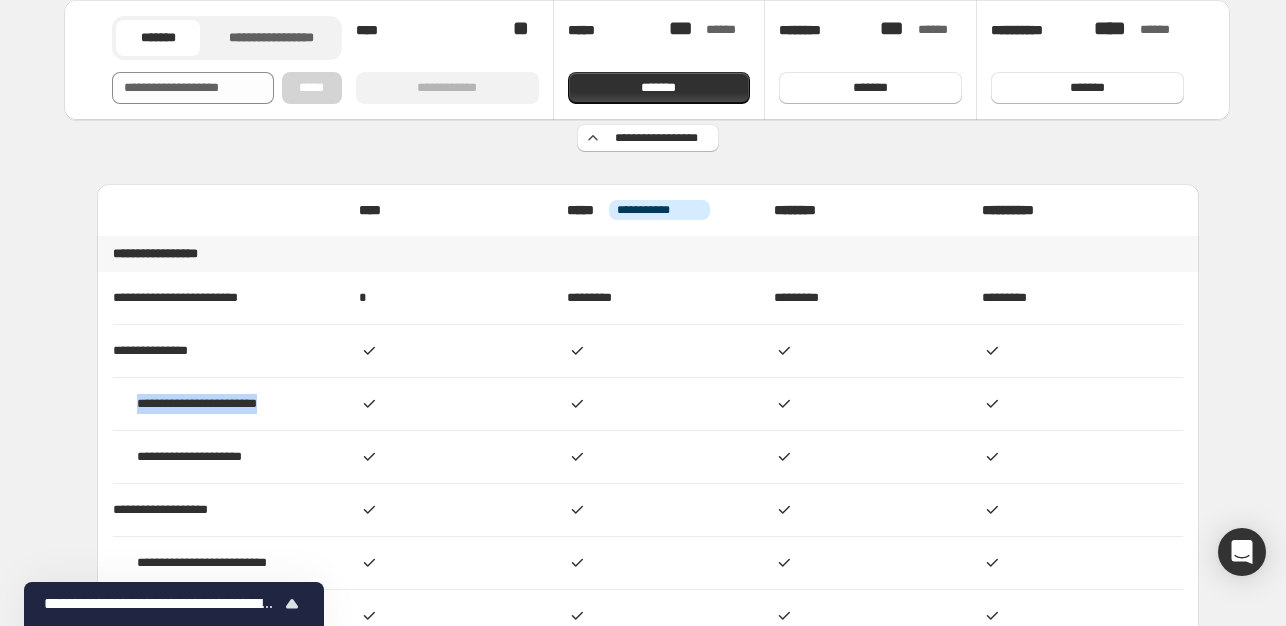 drag, startPoint x: 137, startPoint y: 422, endPoint x: 306, endPoint y: 425, distance: 169.02663 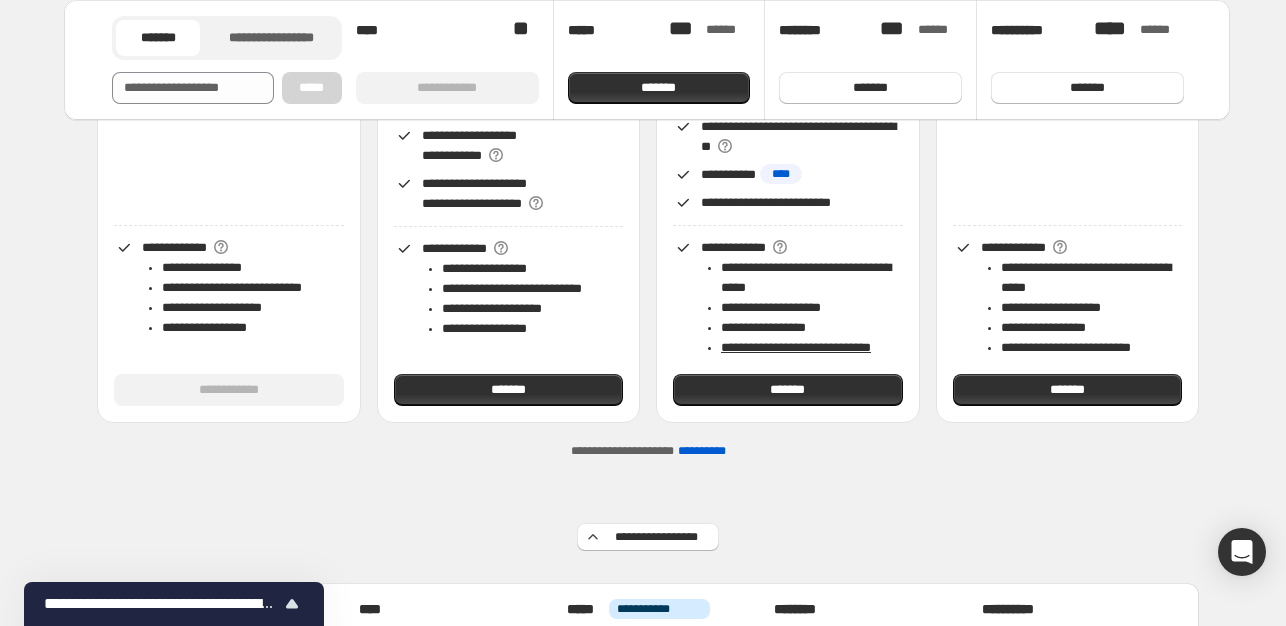scroll, scrollTop: 500, scrollLeft: 0, axis: vertical 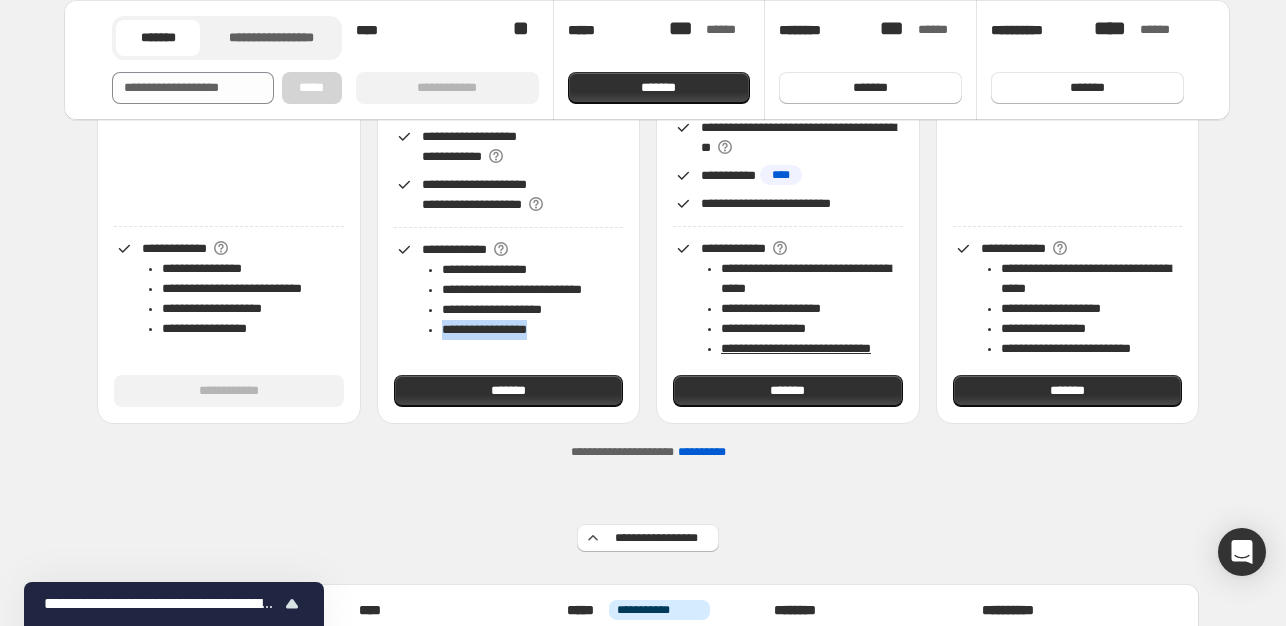drag, startPoint x: 558, startPoint y: 335, endPoint x: 426, endPoint y: 332, distance: 132.03409 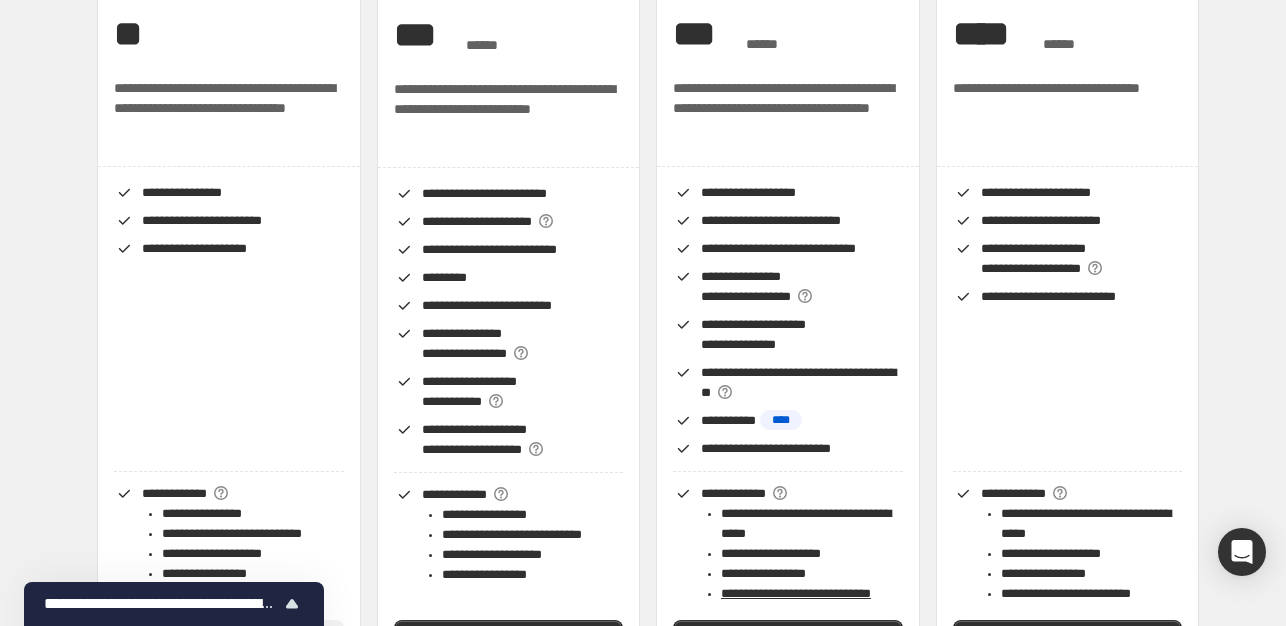 scroll, scrollTop: 0, scrollLeft: 0, axis: both 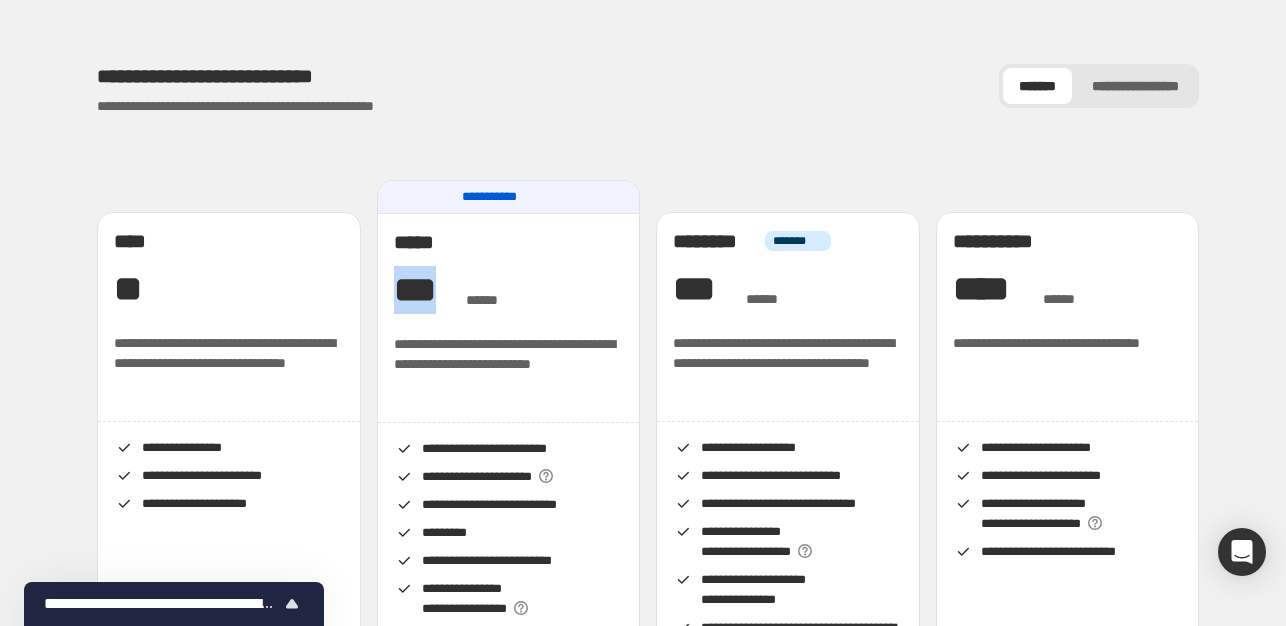 drag, startPoint x: 394, startPoint y: 293, endPoint x: 457, endPoint y: 292, distance: 63.007935 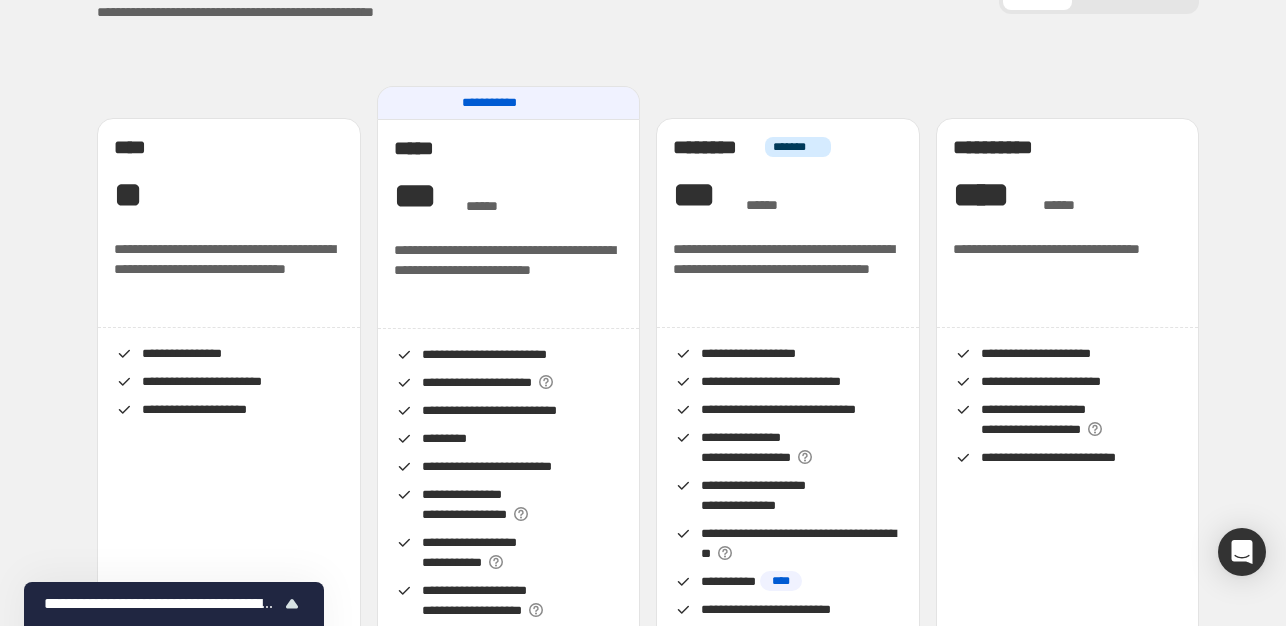 scroll, scrollTop: 500, scrollLeft: 0, axis: vertical 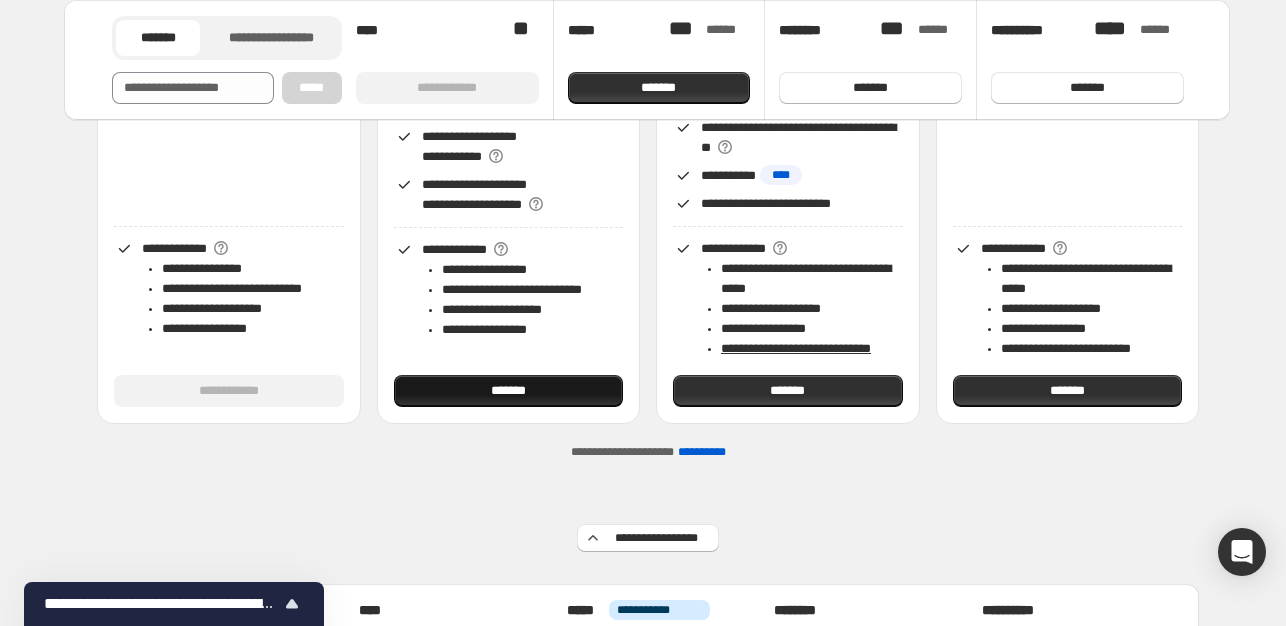click on "*******" at bounding box center [509, 391] 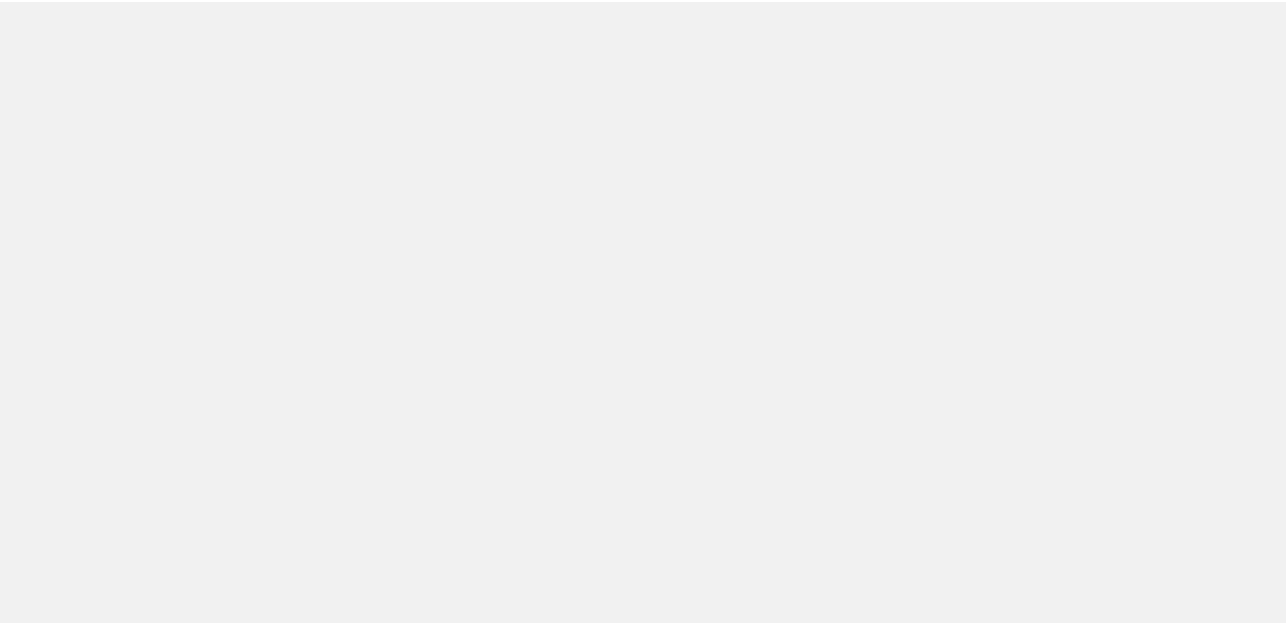 scroll, scrollTop: 0, scrollLeft: 0, axis: both 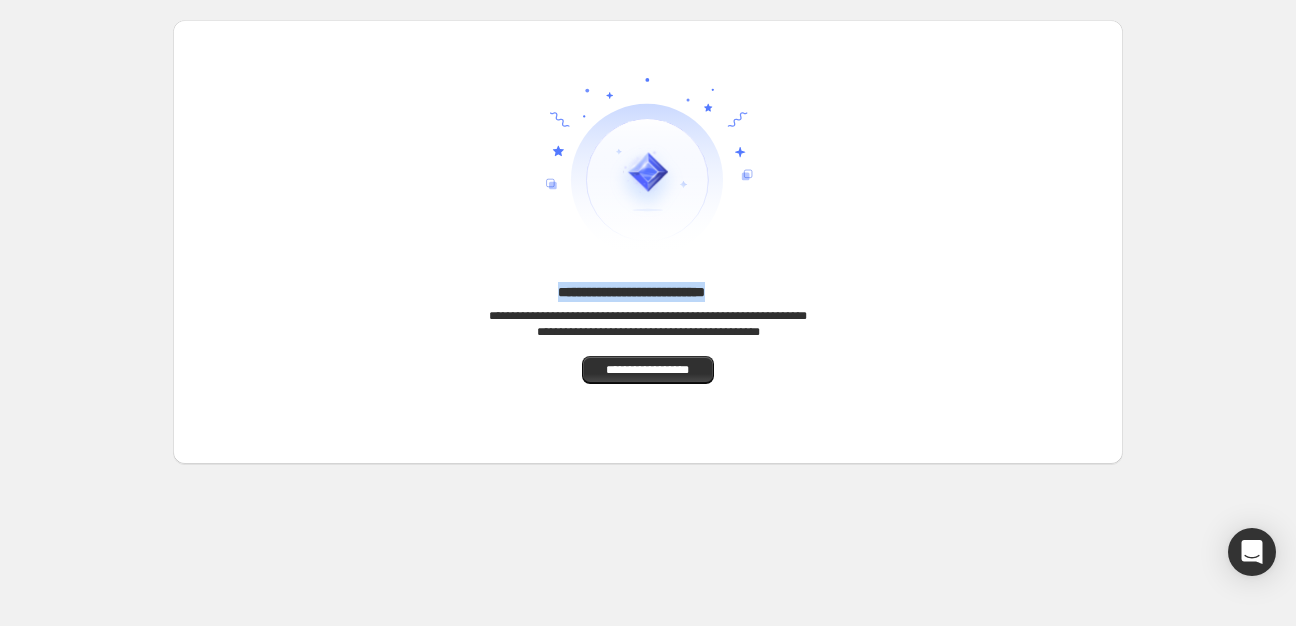 drag, startPoint x: 547, startPoint y: 292, endPoint x: 749, endPoint y: 294, distance: 202.0099 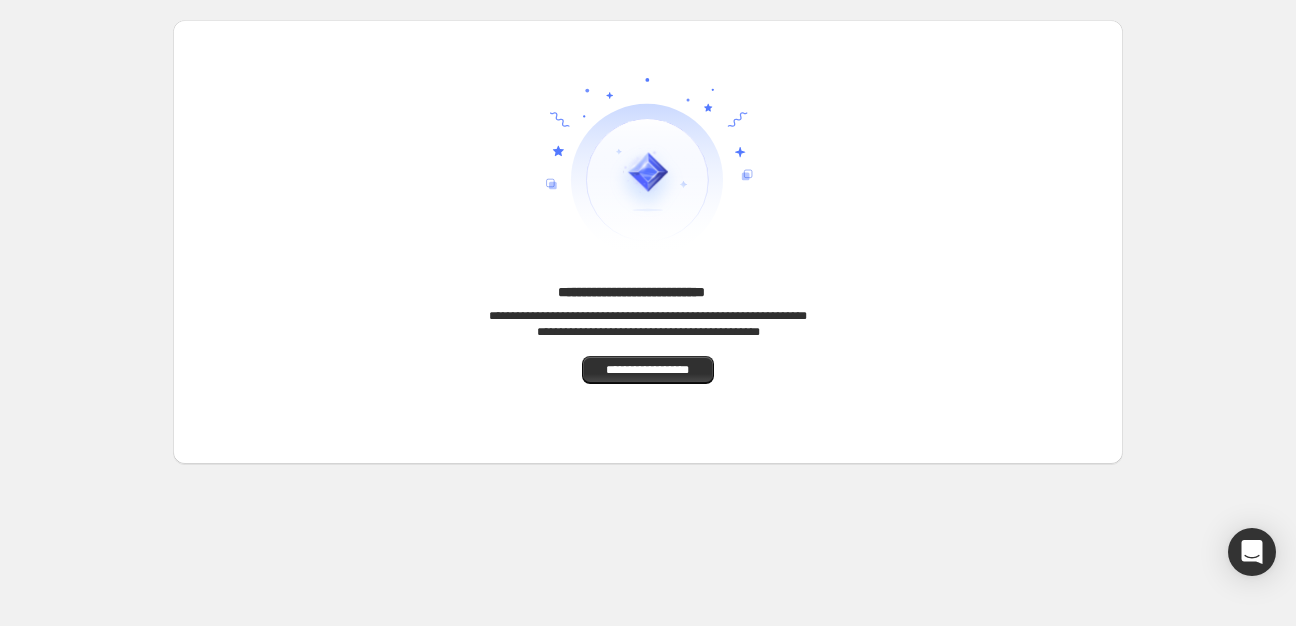 click on "**********" at bounding box center (648, 300) 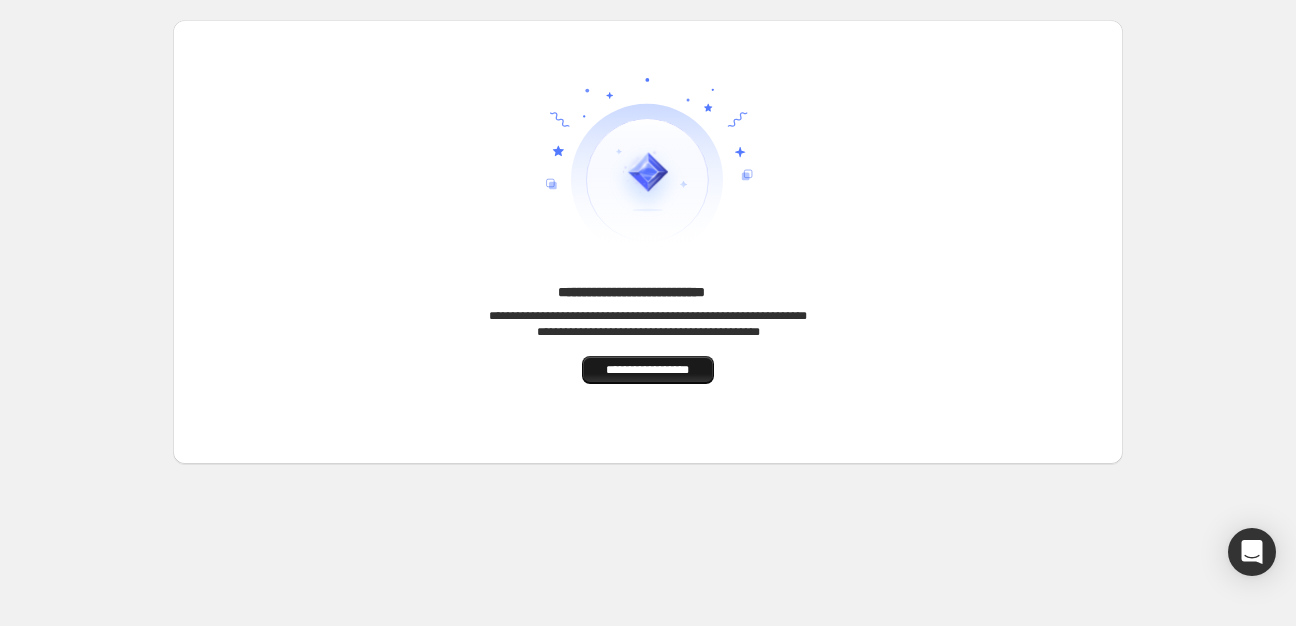 click on "**********" at bounding box center (648, 370) 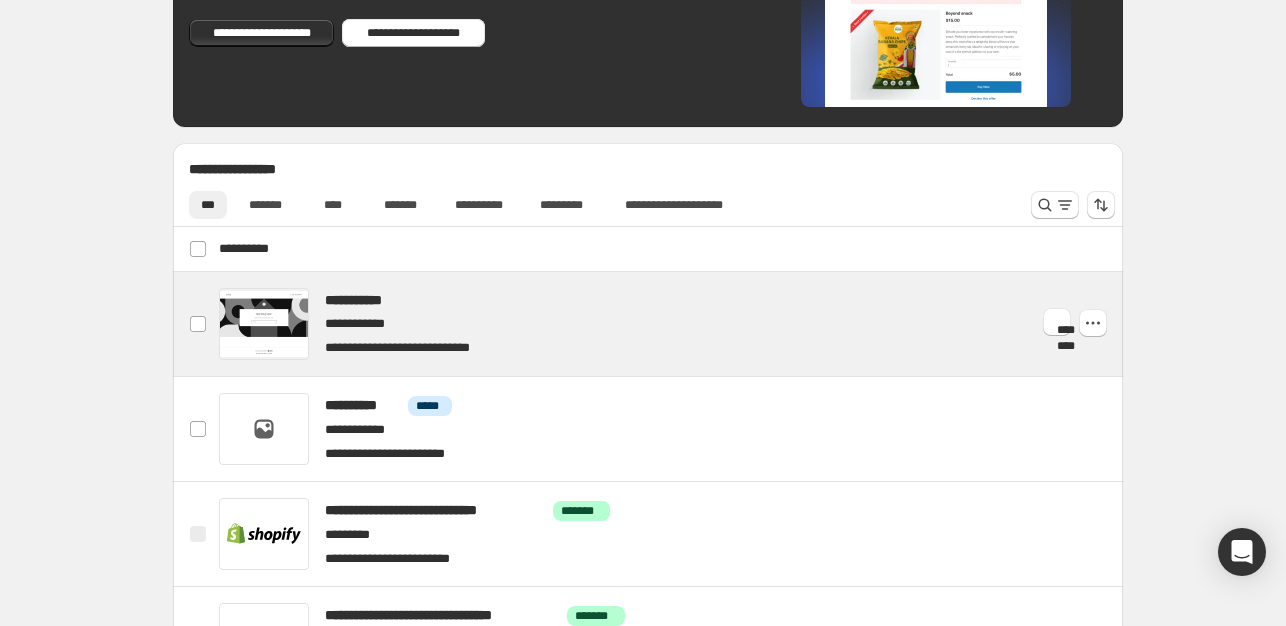 scroll, scrollTop: 600, scrollLeft: 0, axis: vertical 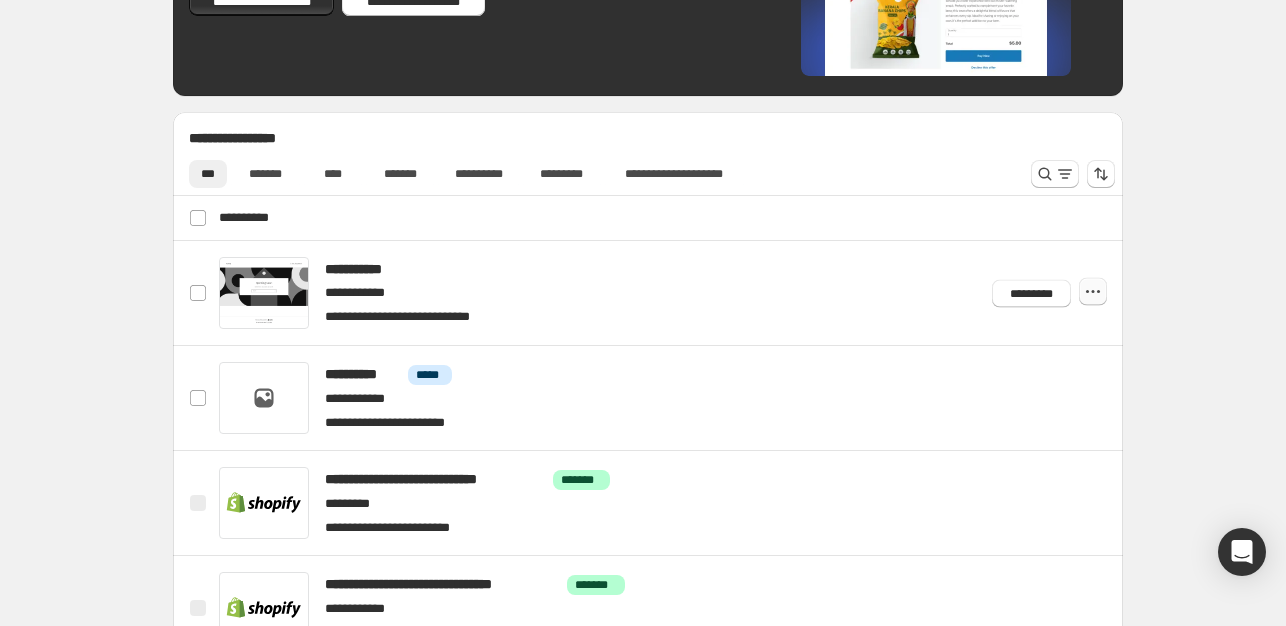 click 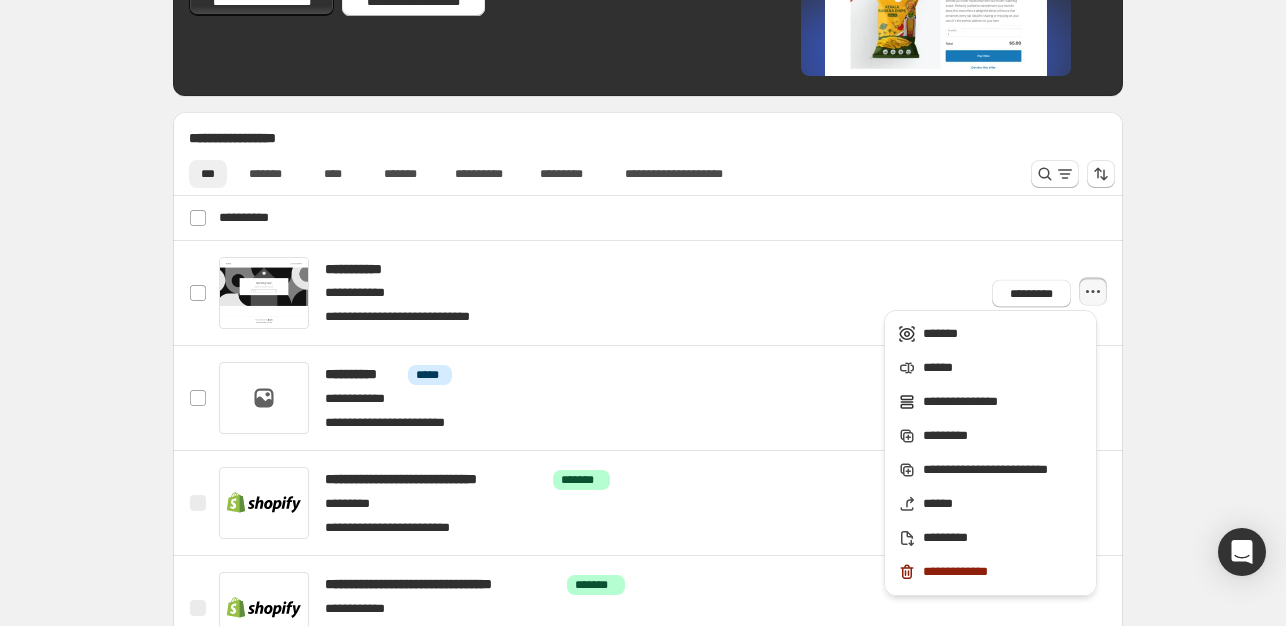 click on "**********" at bounding box center (648, 387) 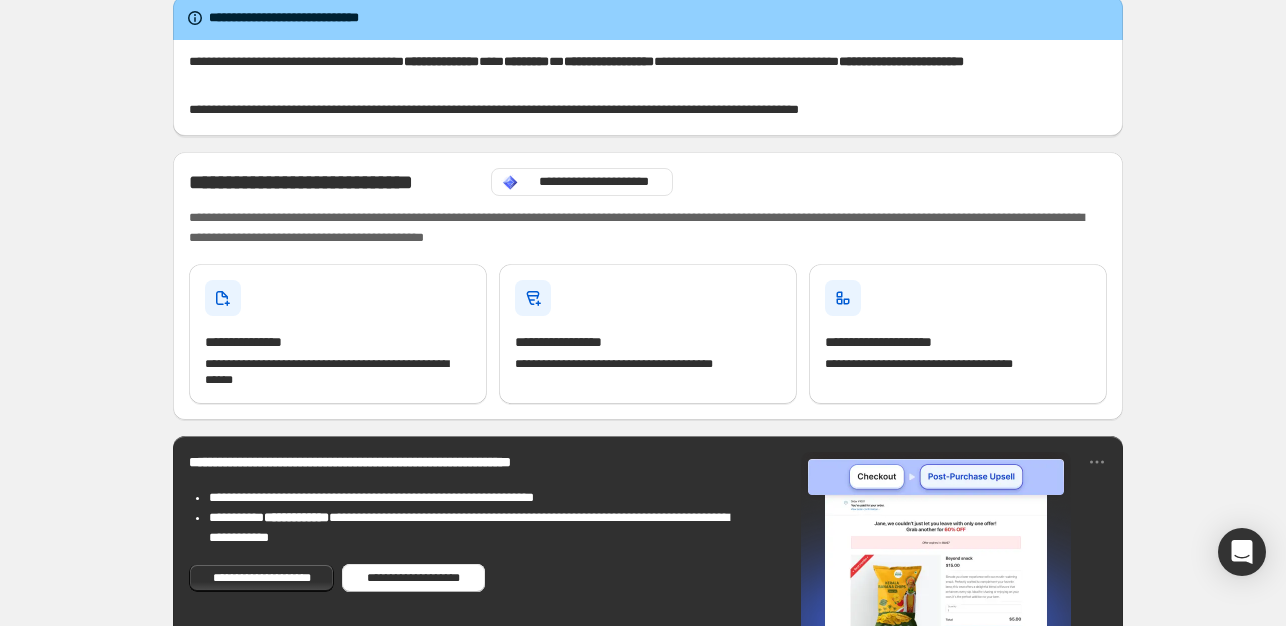 scroll, scrollTop: 0, scrollLeft: 0, axis: both 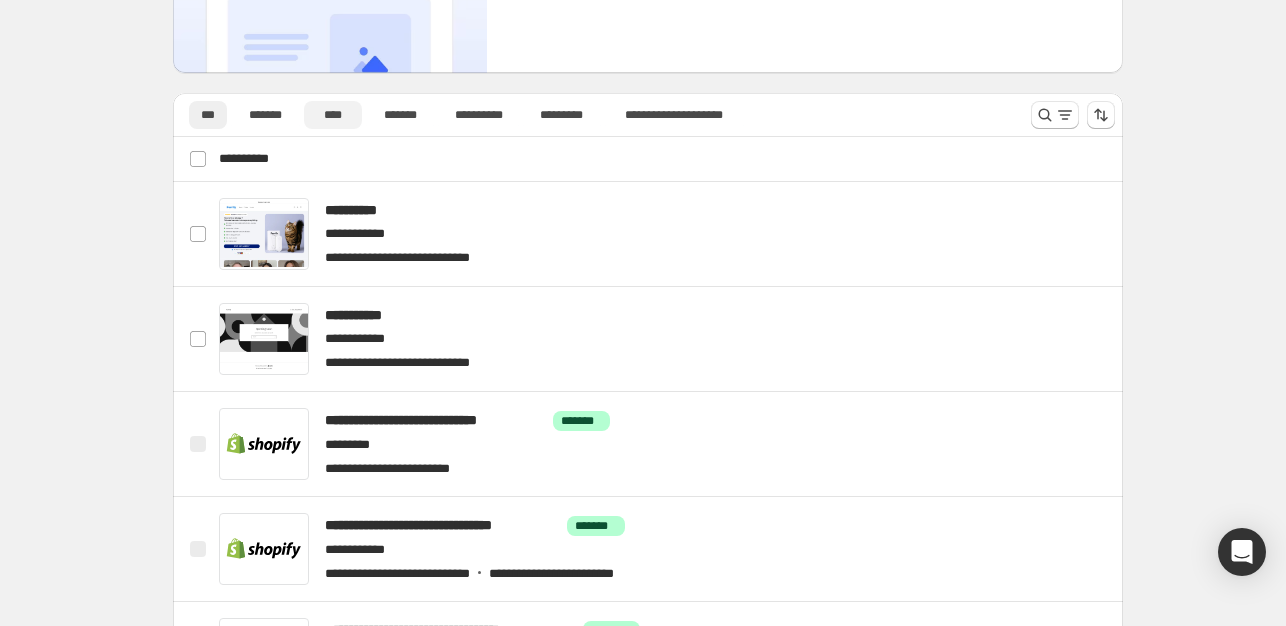 click on "****" at bounding box center [333, 115] 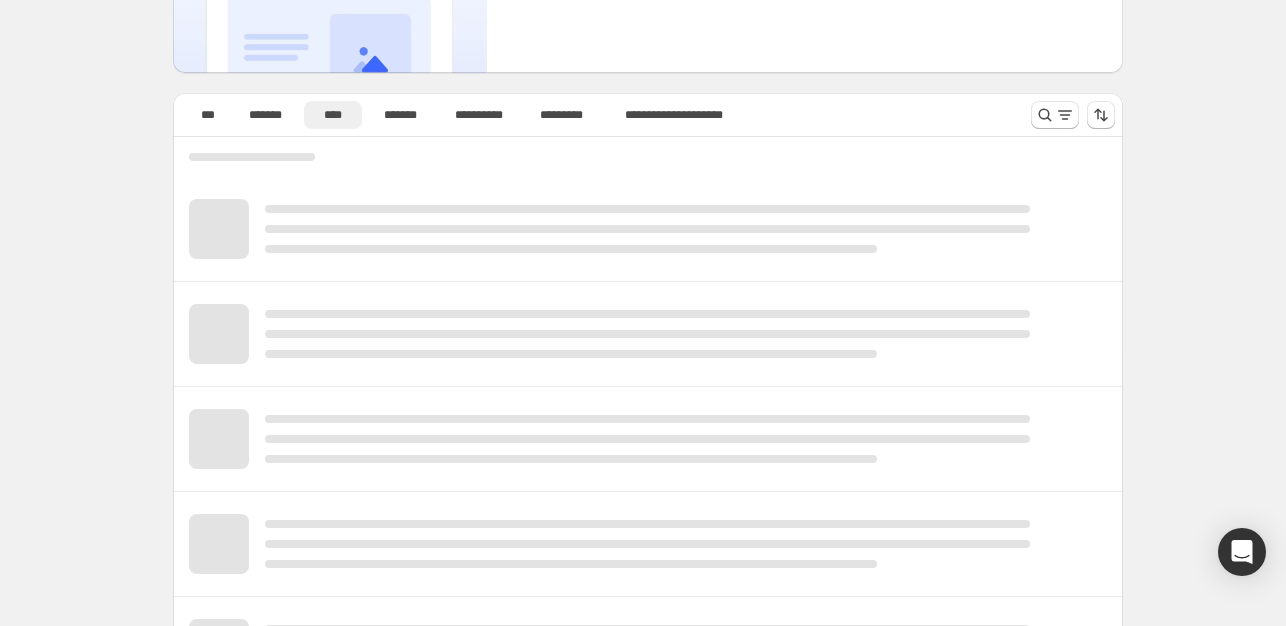 scroll, scrollTop: 0, scrollLeft: 0, axis: both 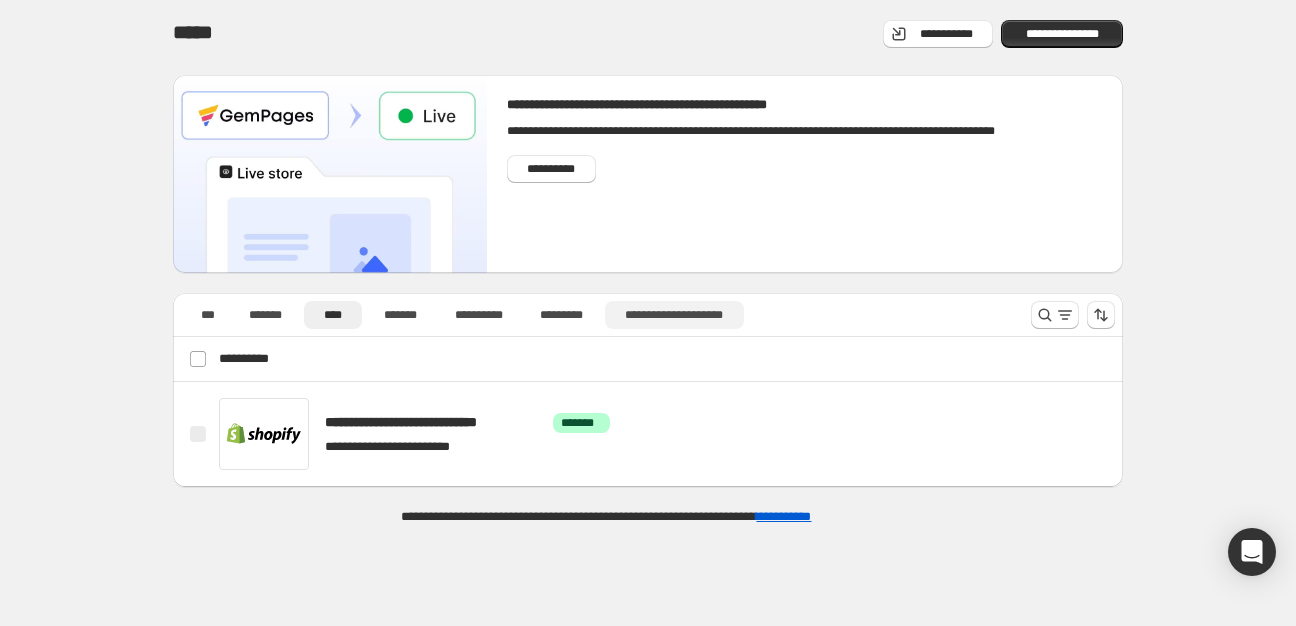 click on "**********" at bounding box center (674, 315) 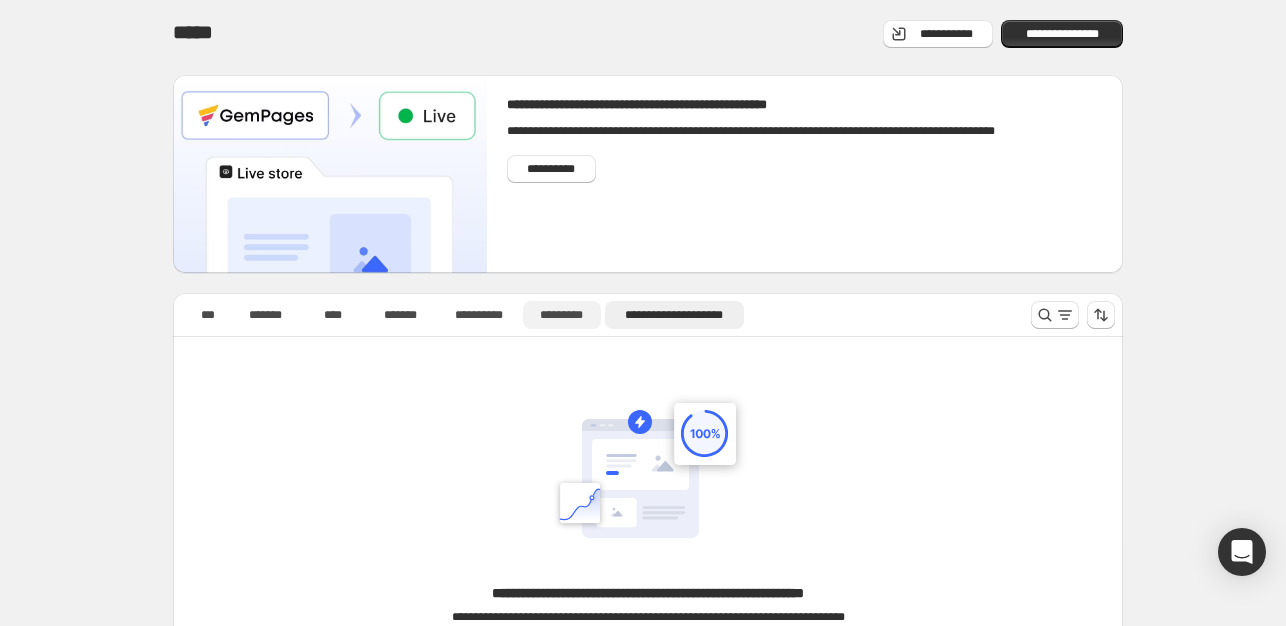 click on "*********" at bounding box center [562, 315] 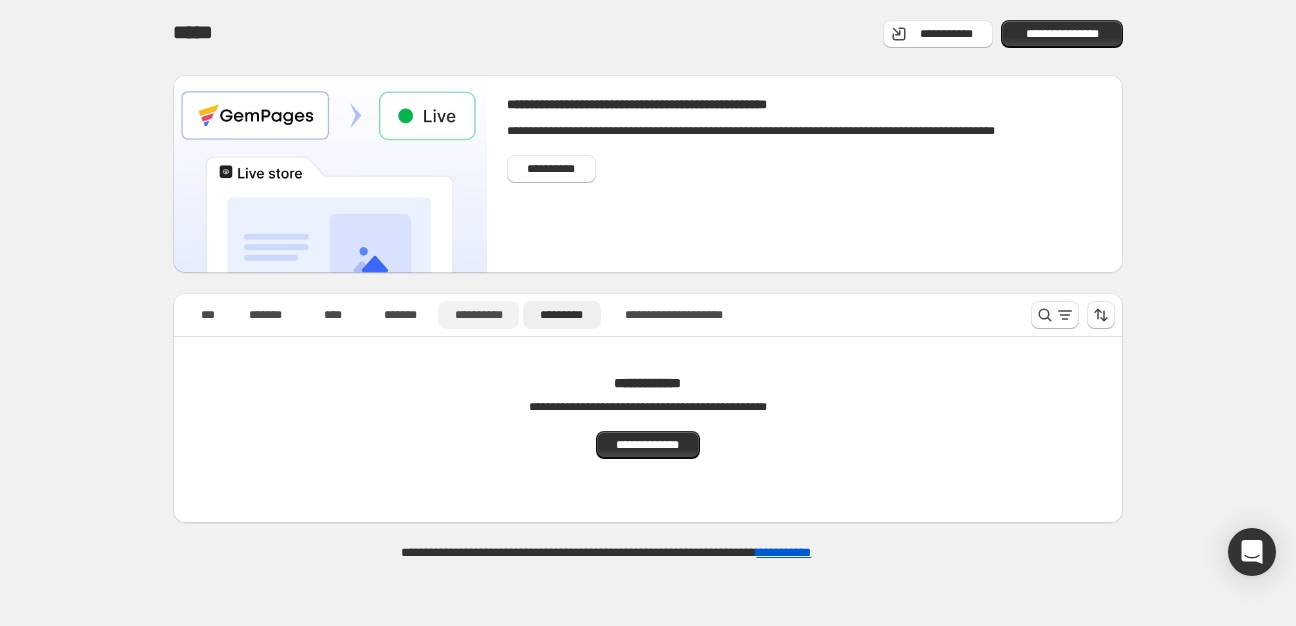 click on "**********" at bounding box center (478, 315) 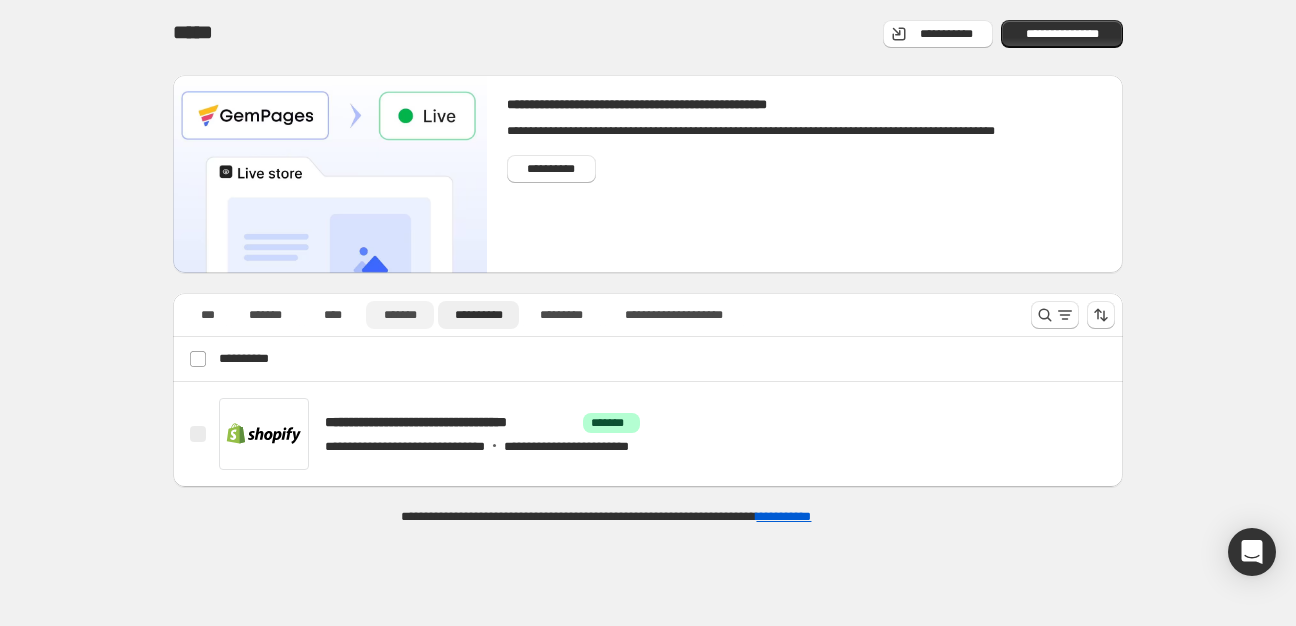 click on "*******" at bounding box center (400, 315) 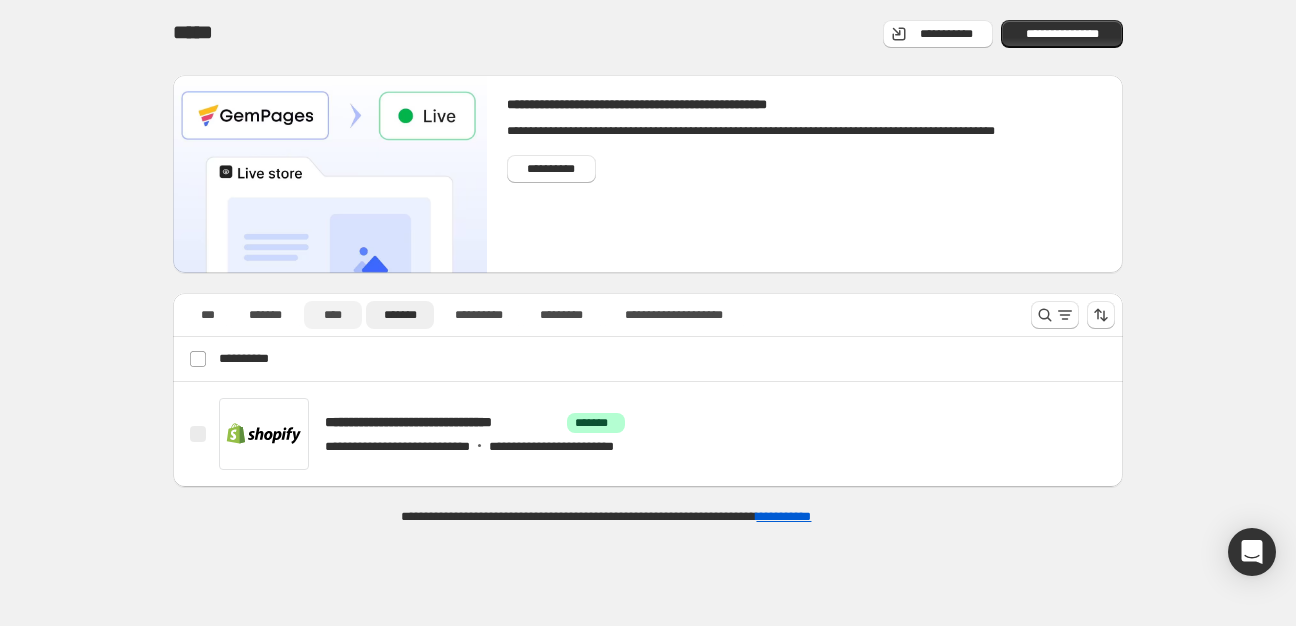 click on "****" at bounding box center [333, 315] 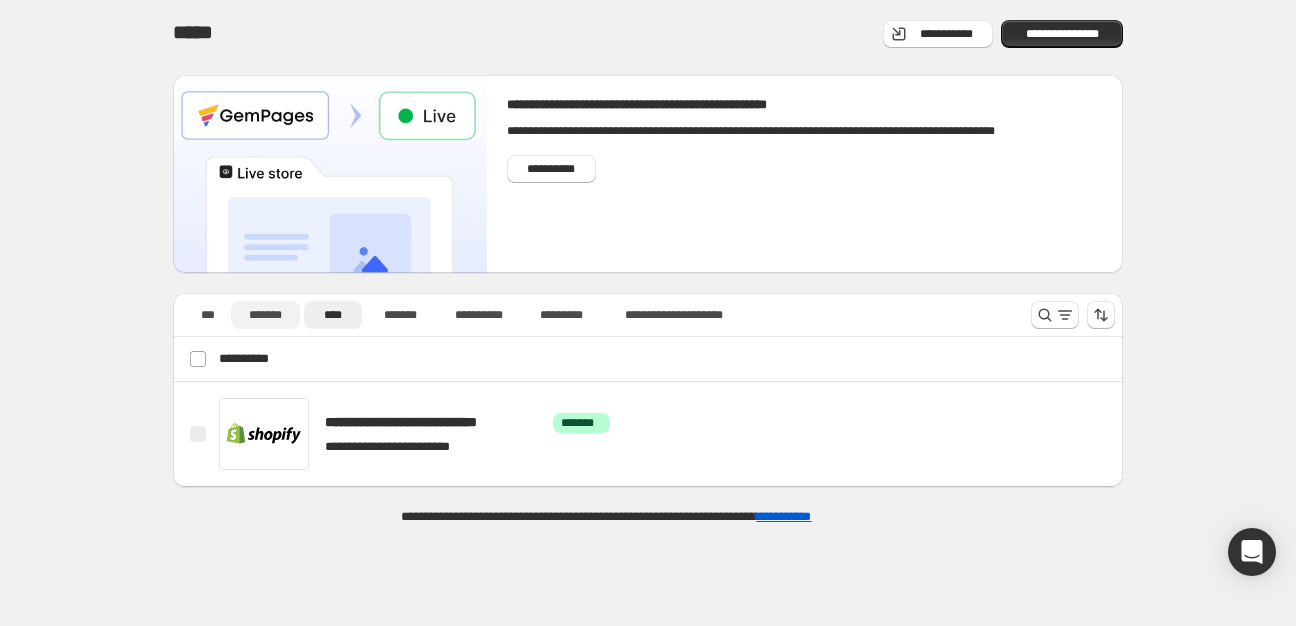 click on "*******" at bounding box center [265, 315] 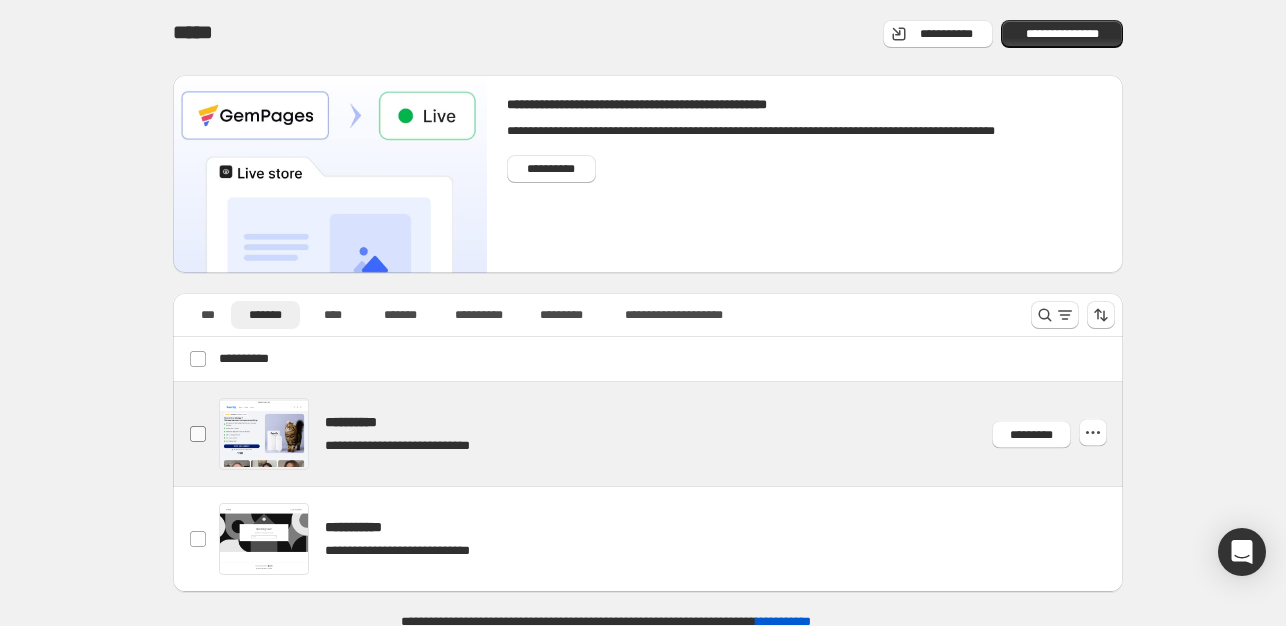 click at bounding box center [198, 434] 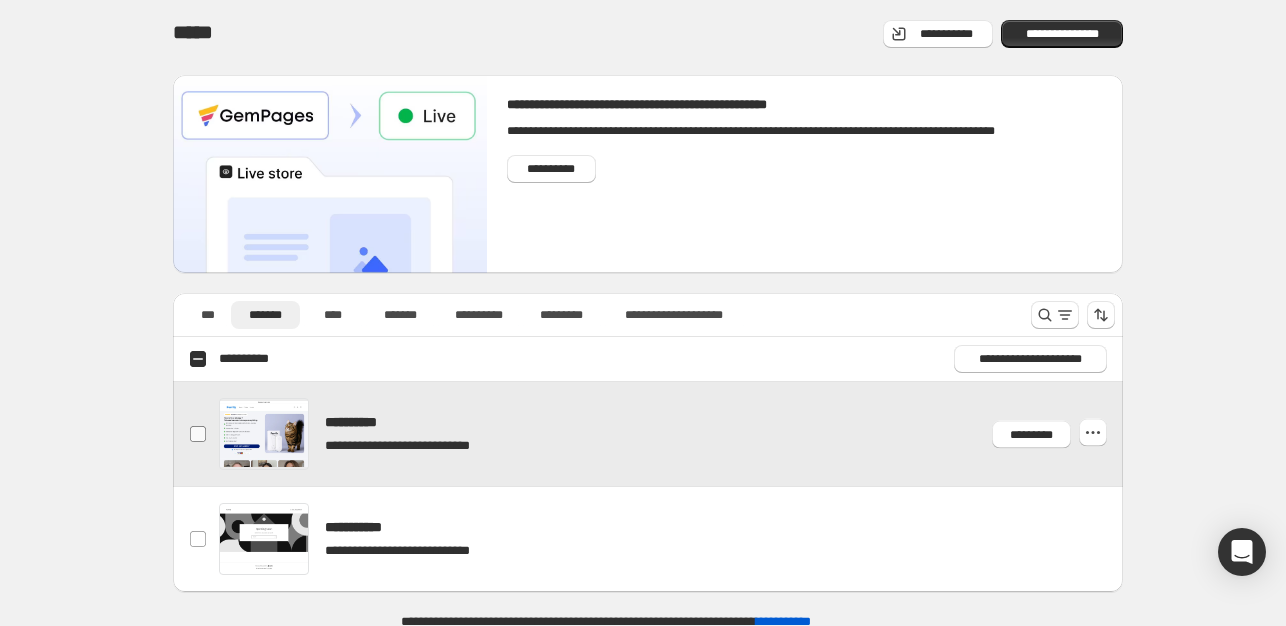click at bounding box center [198, 434] 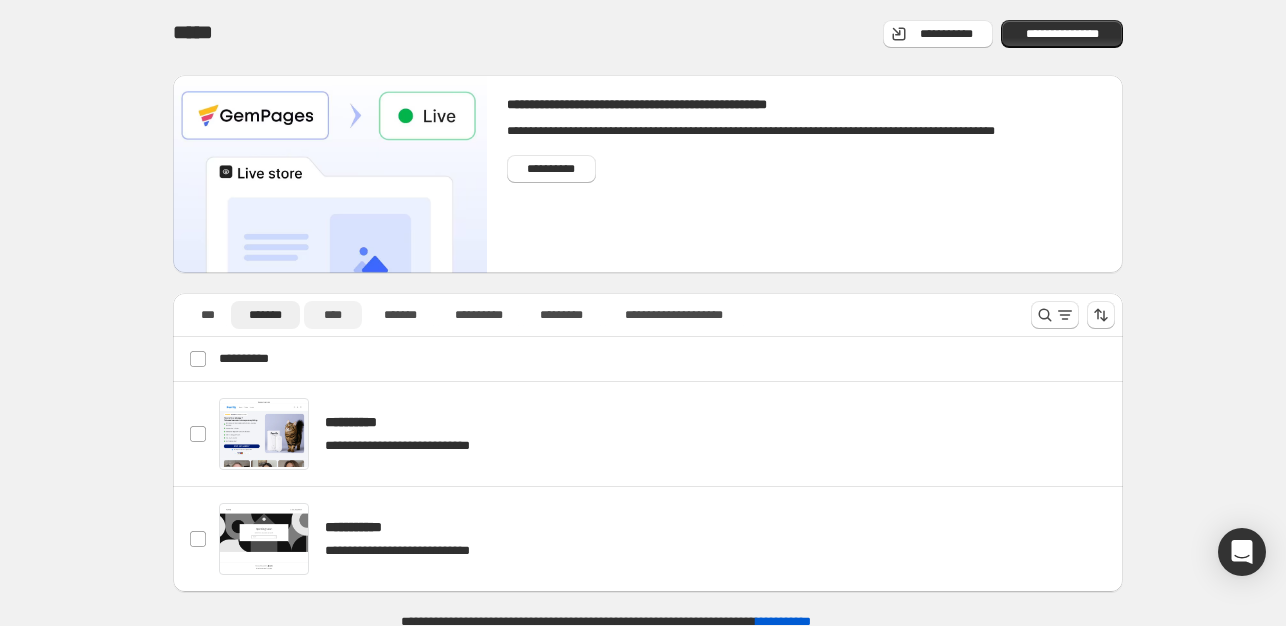 click on "****" at bounding box center [333, 315] 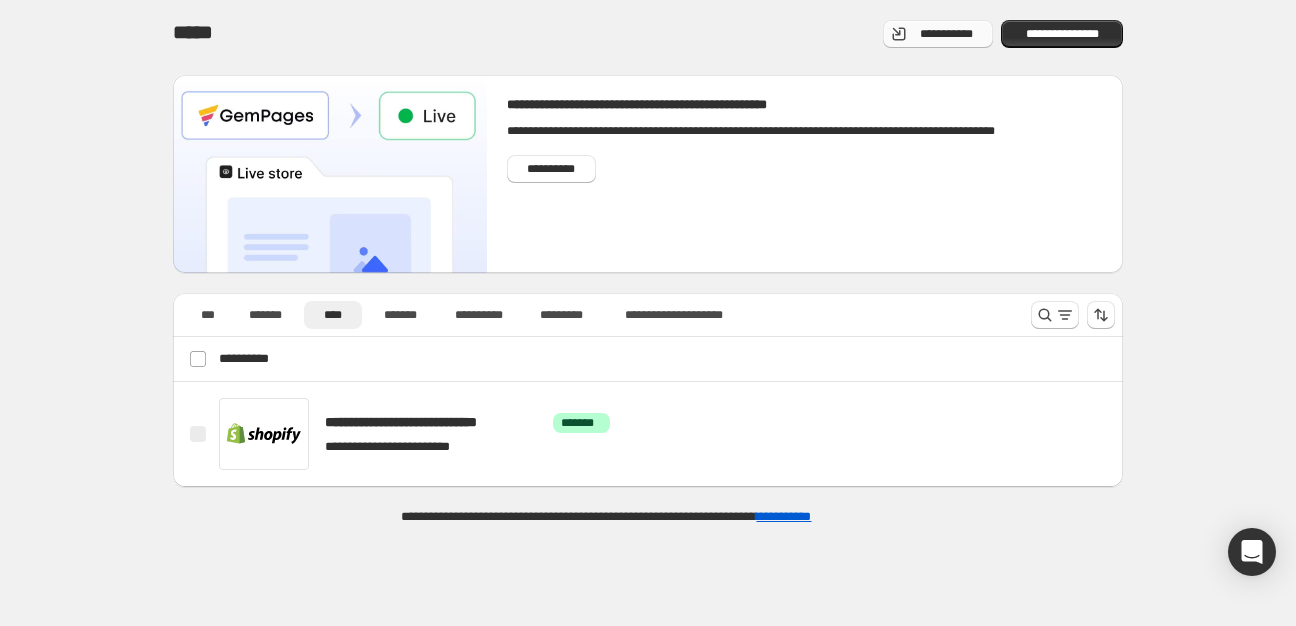 click on "**********" at bounding box center (946, 34) 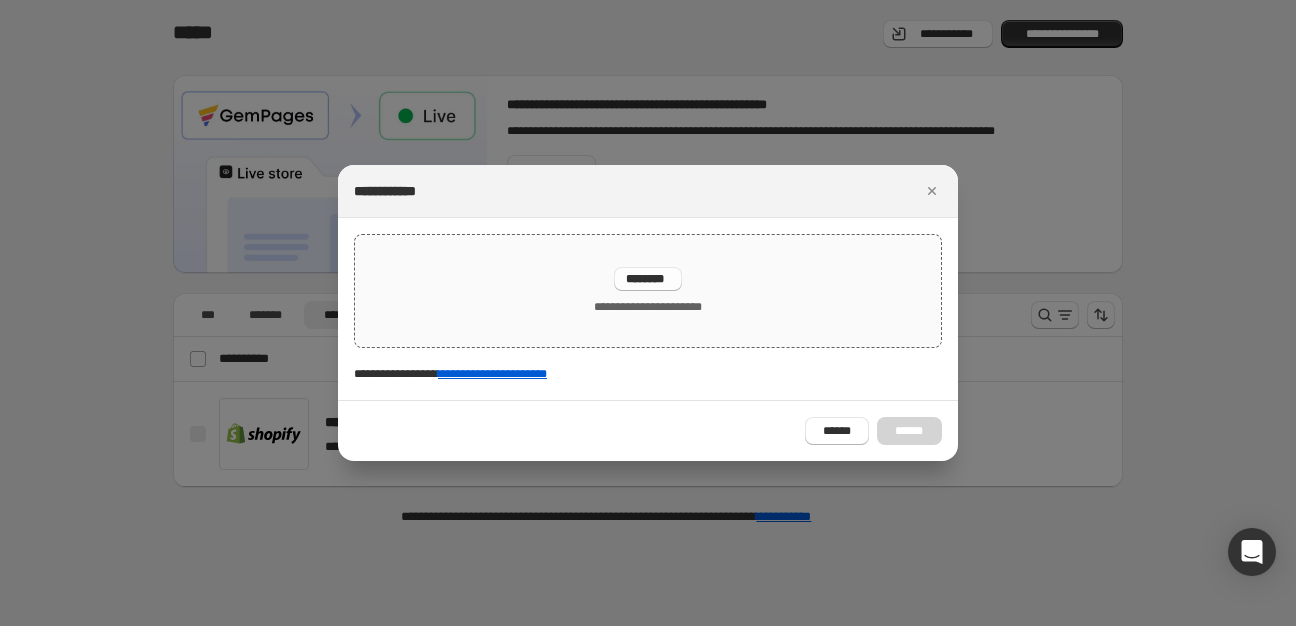 click on "********" at bounding box center [648, 279] 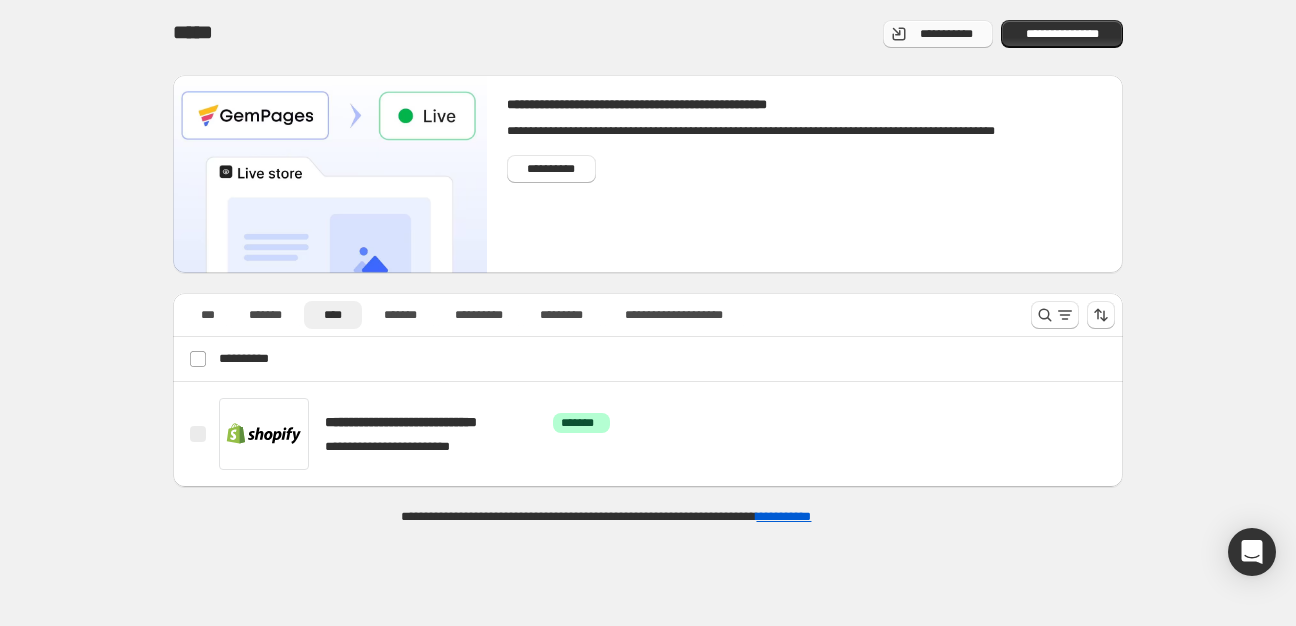 click on "**********" at bounding box center (946, 34) 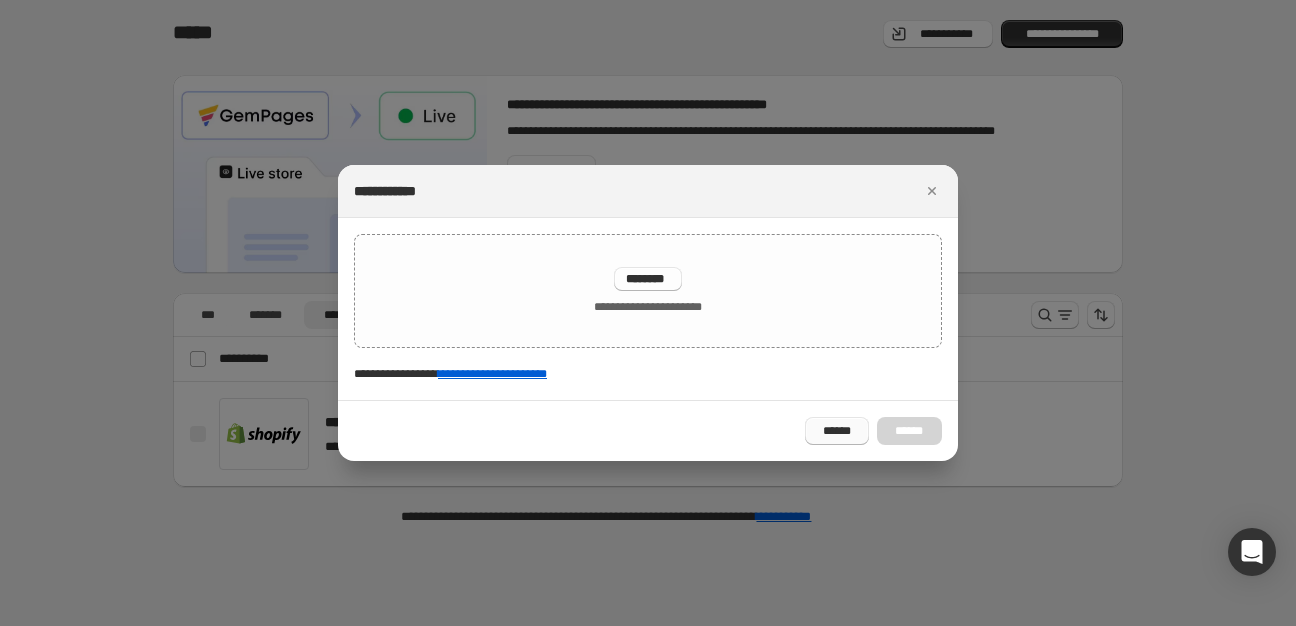 click on "******" at bounding box center (837, 431) 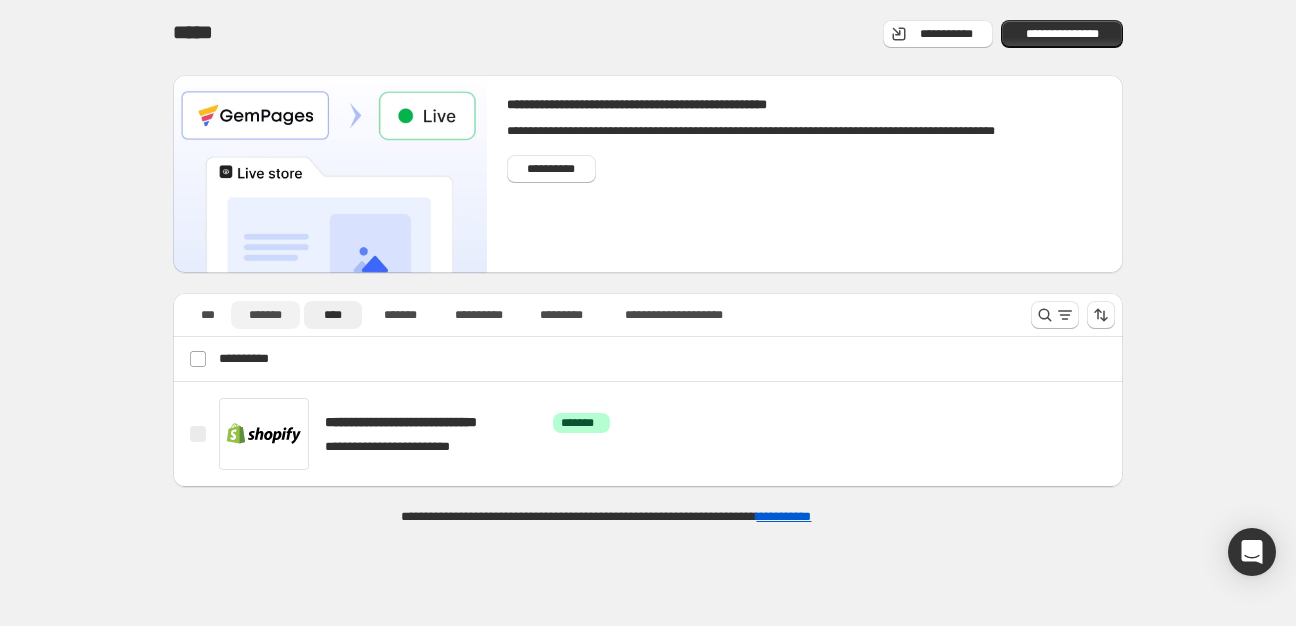 click on "*******" at bounding box center (265, 315) 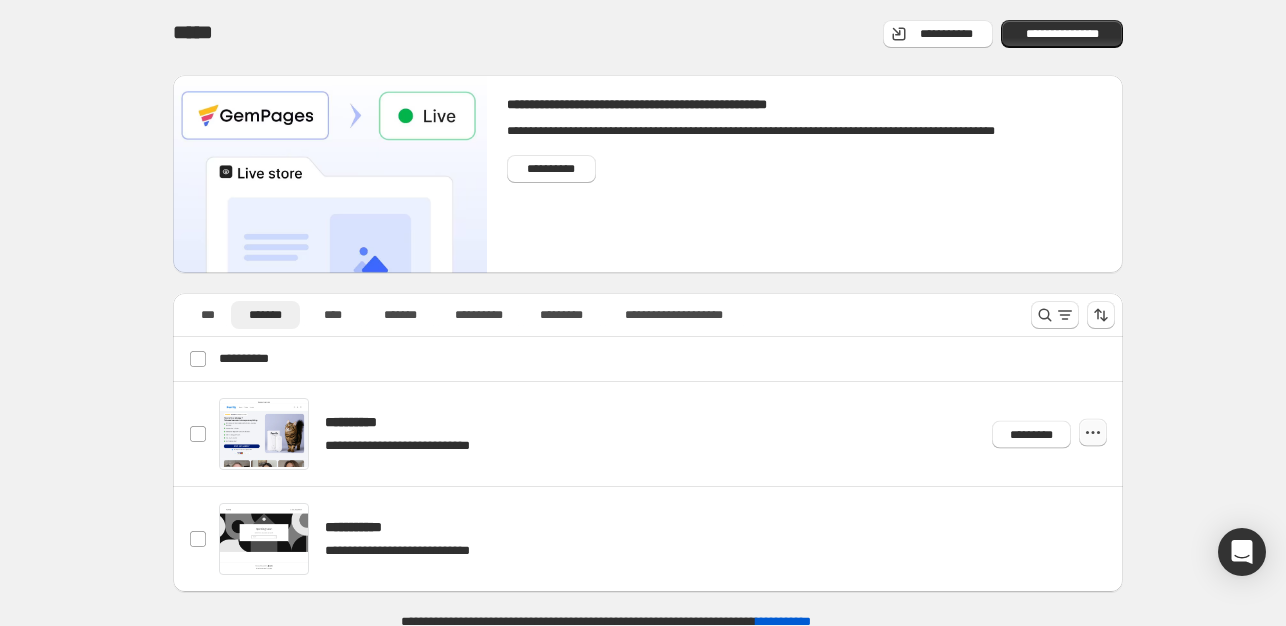 click 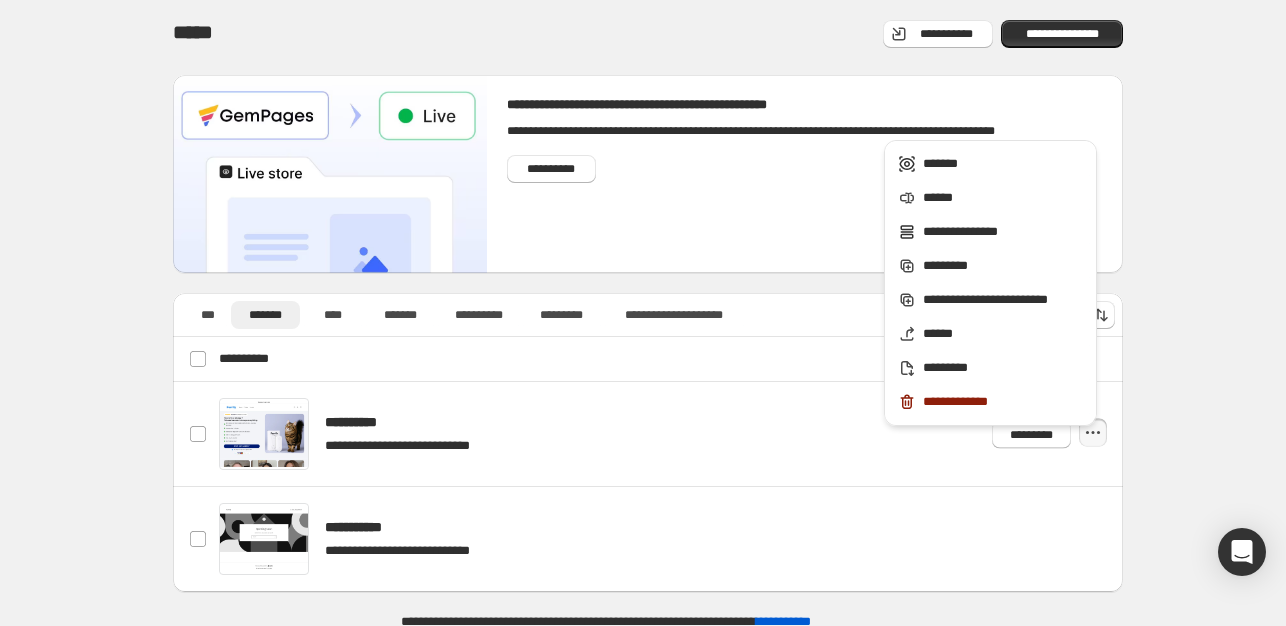 click on "**********" at bounding box center [648, 320] 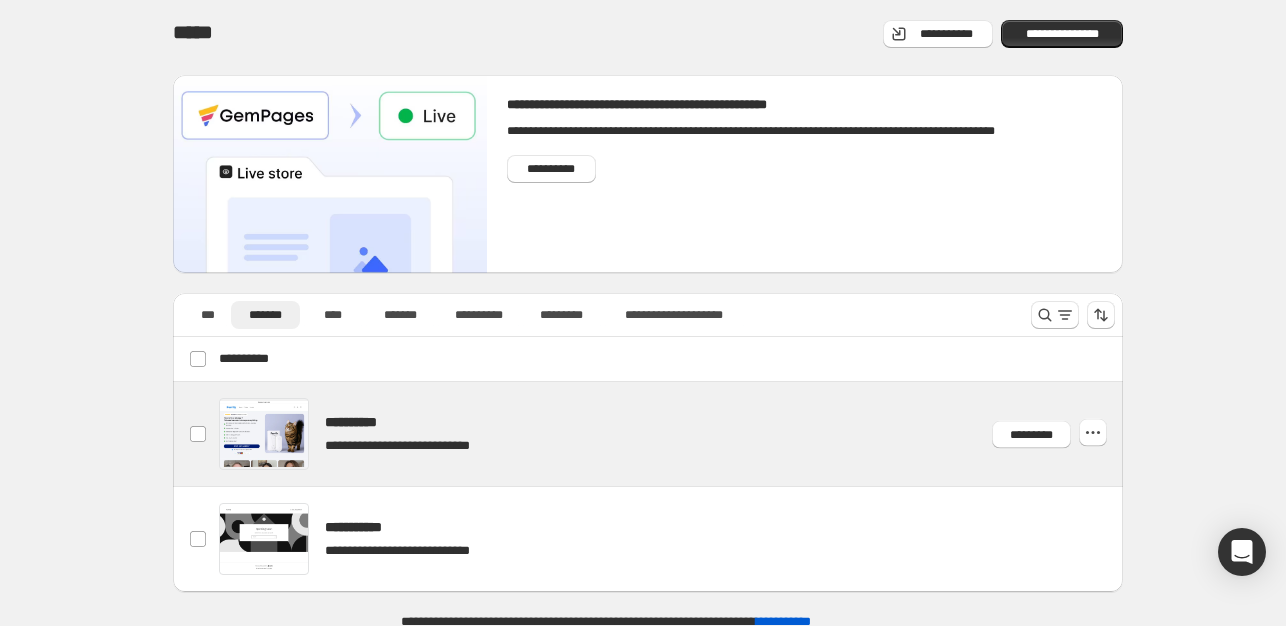click at bounding box center (672, 434) 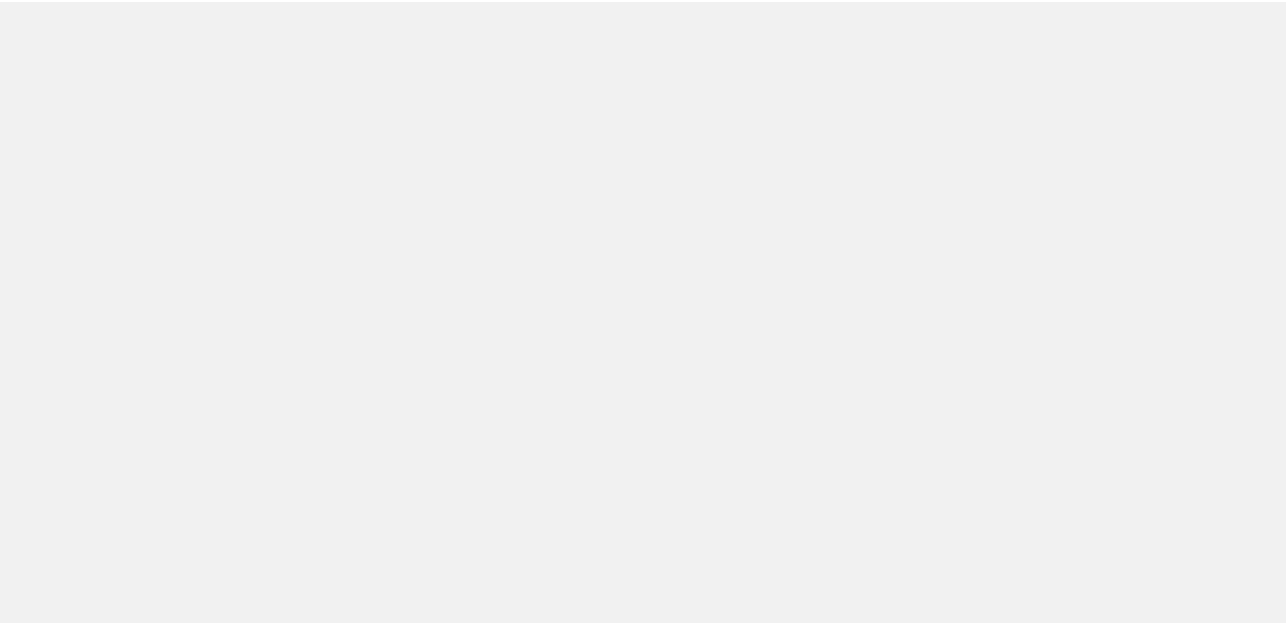 scroll, scrollTop: 0, scrollLeft: 0, axis: both 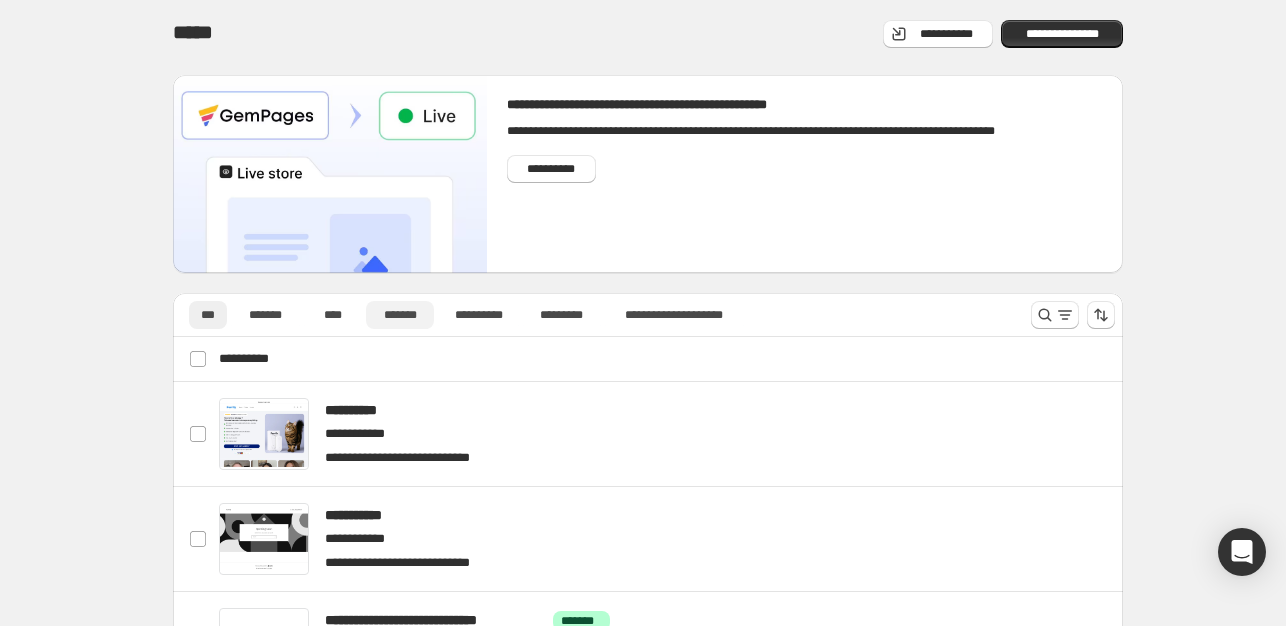 click on "*******" at bounding box center (400, 315) 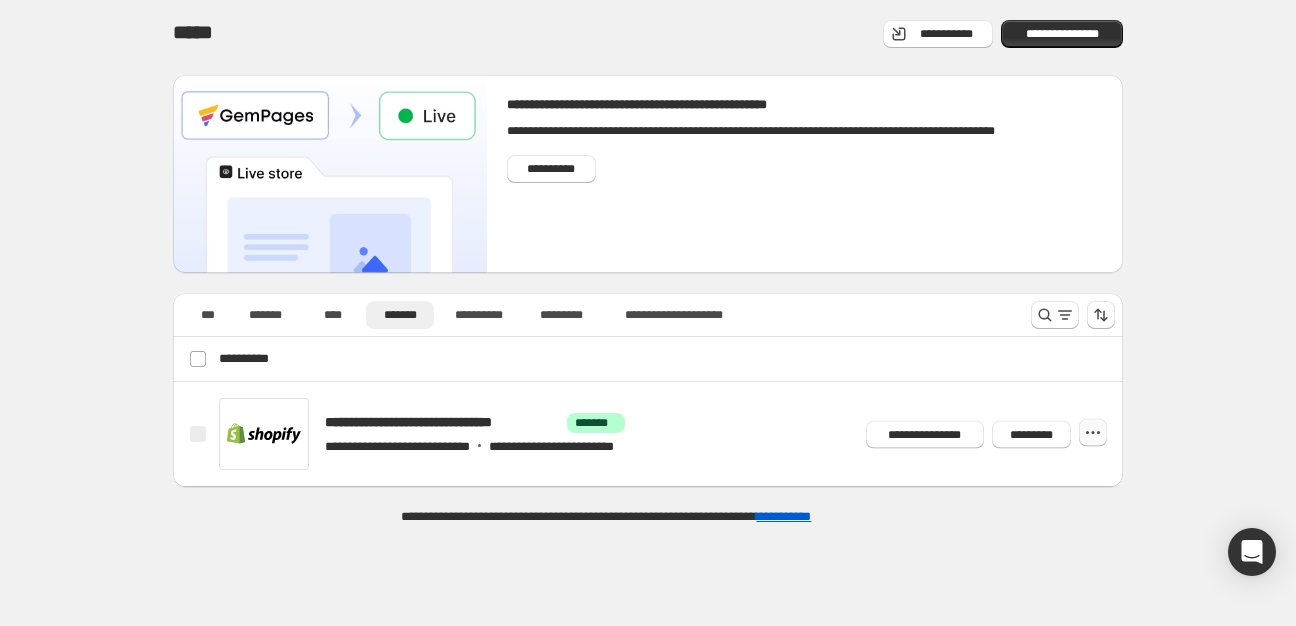 click 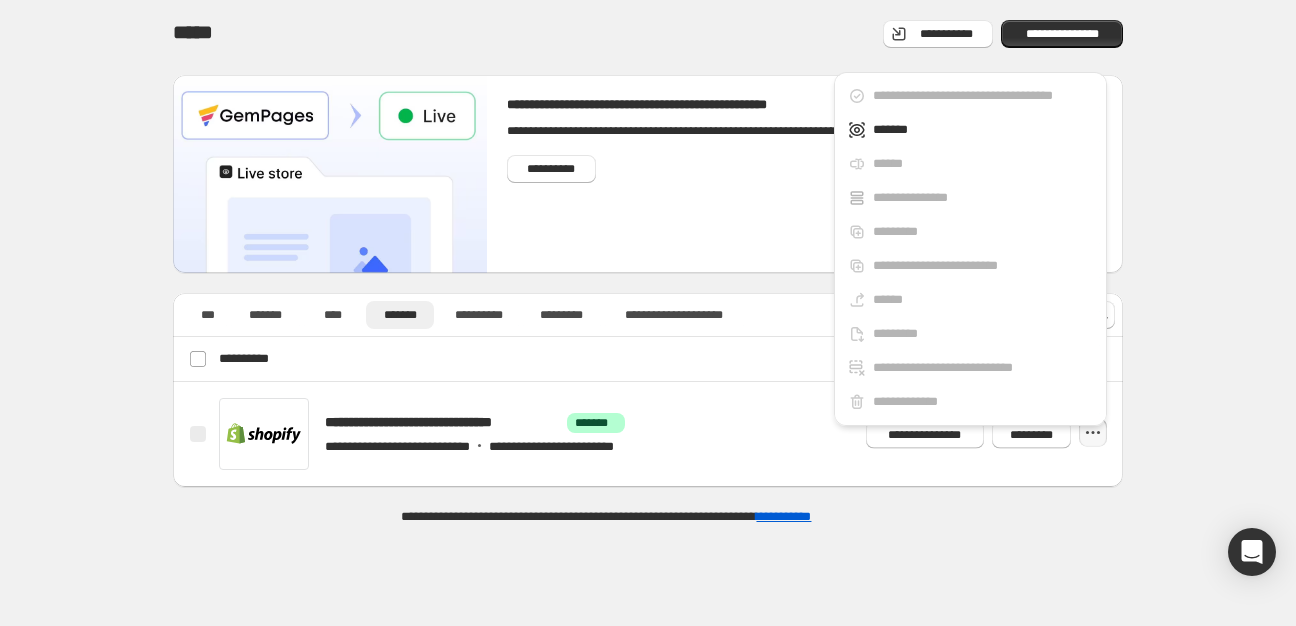 click on "**********" at bounding box center [648, 267] 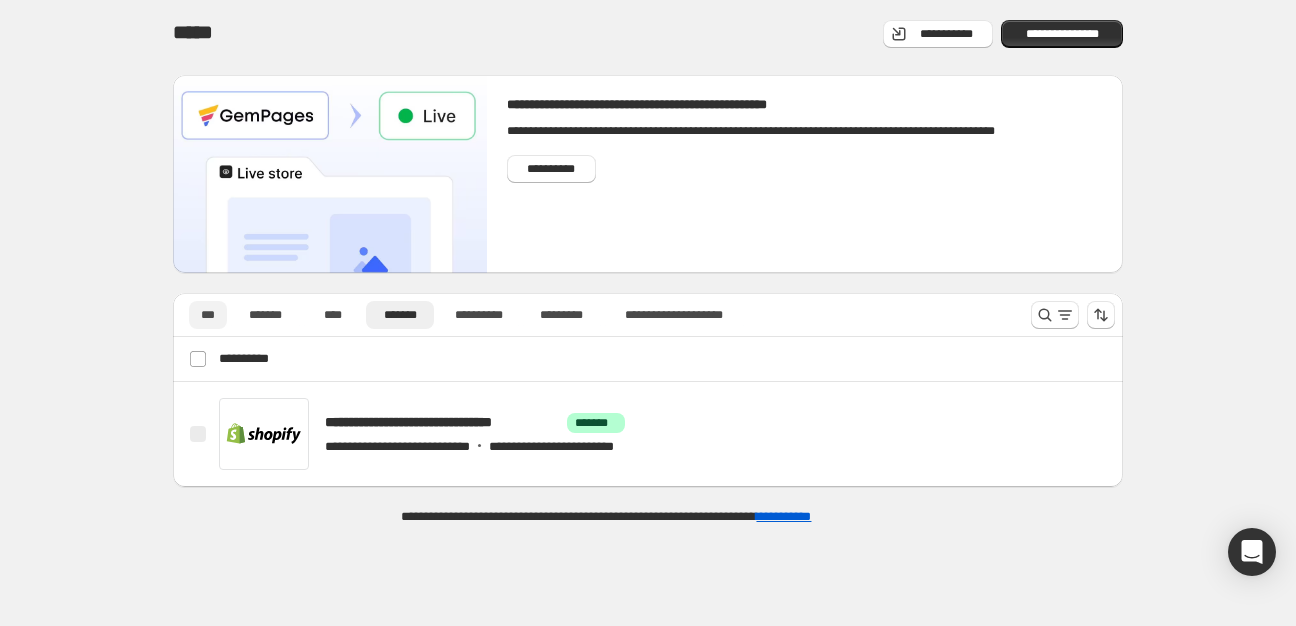 click on "***" at bounding box center [208, 315] 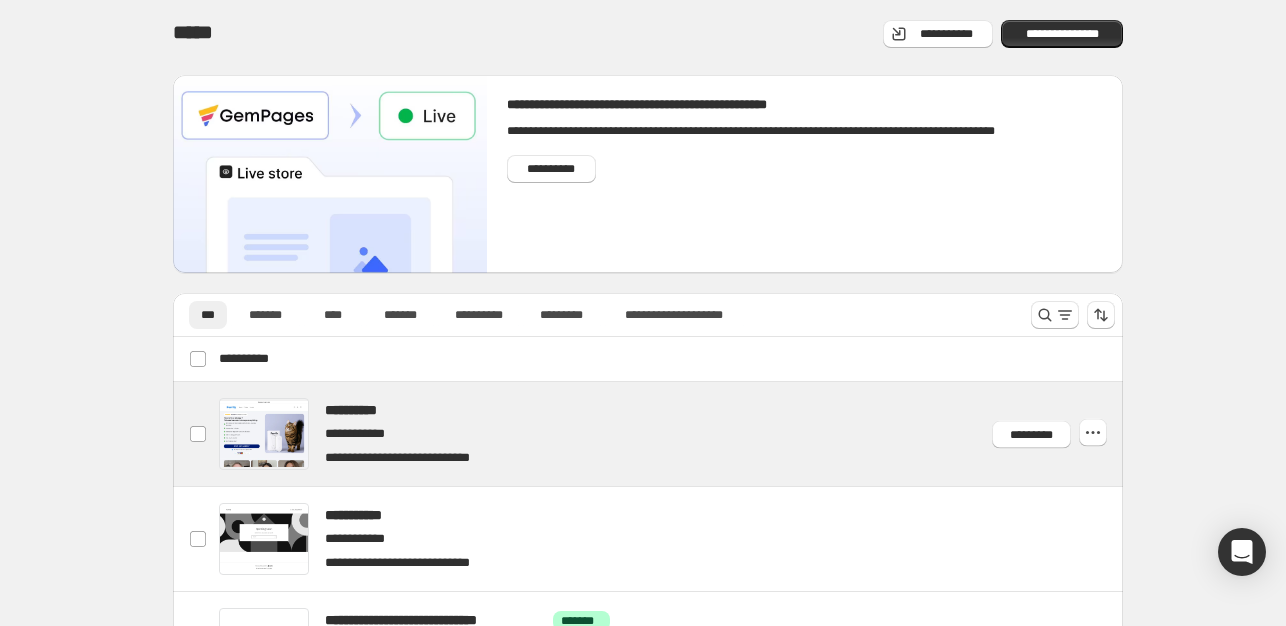 click at bounding box center [672, 434] 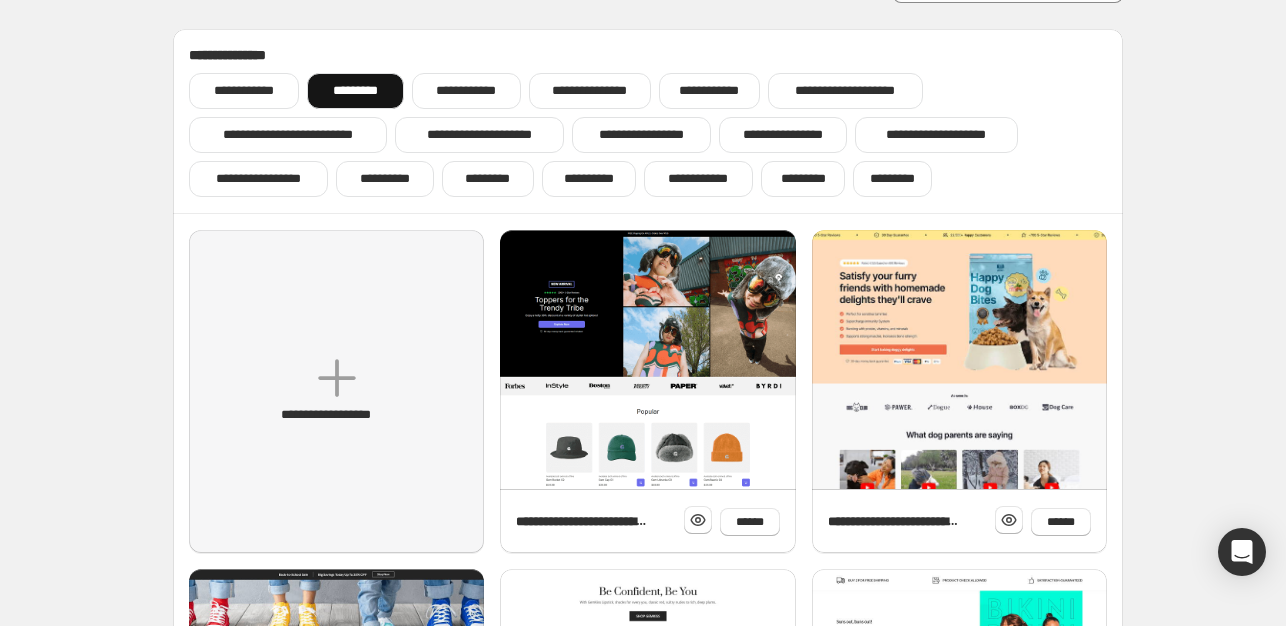 scroll, scrollTop: 14, scrollLeft: 0, axis: vertical 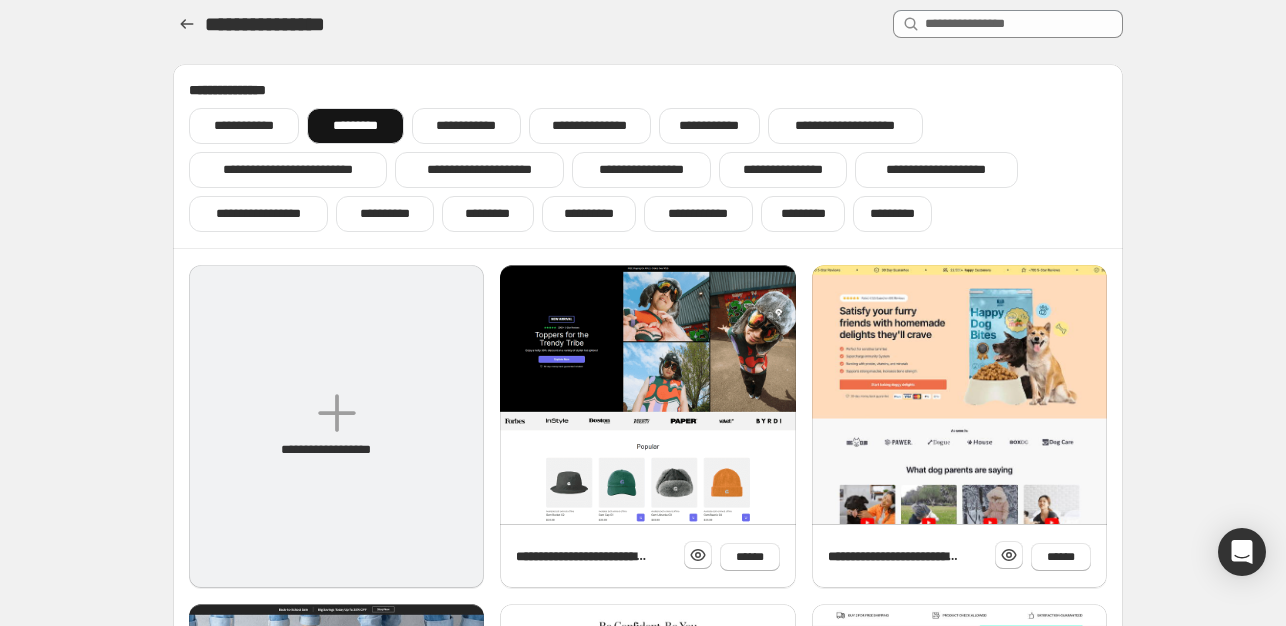 click on "**********" at bounding box center [336, 426] 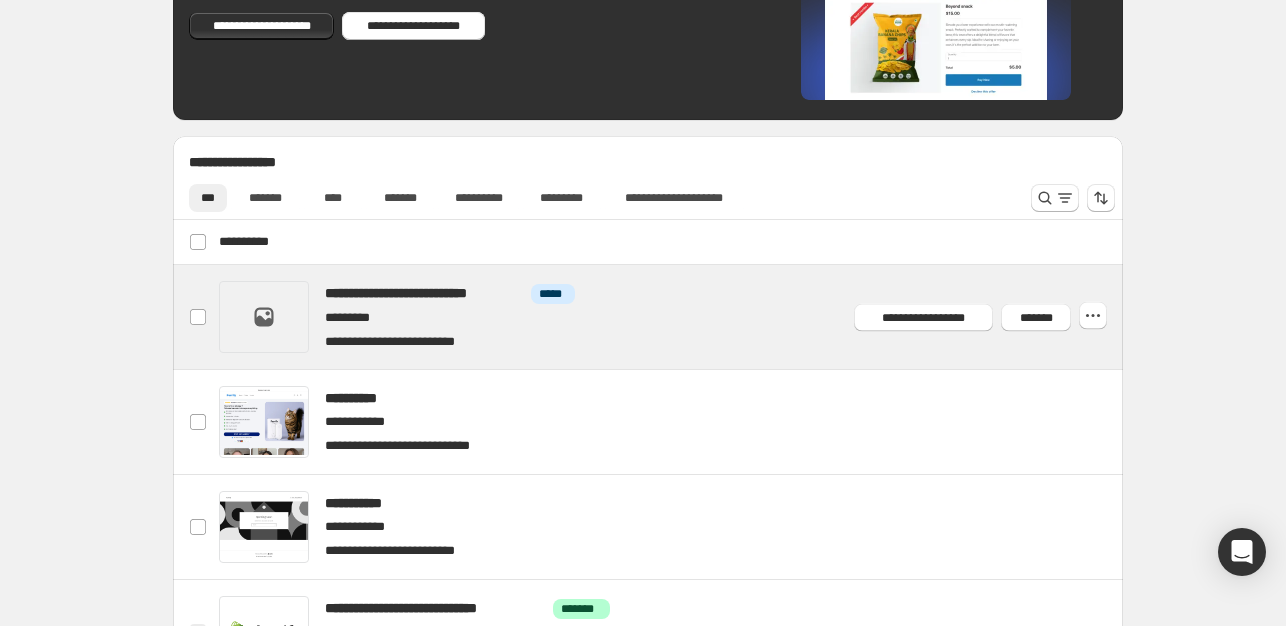 scroll, scrollTop: 700, scrollLeft: 0, axis: vertical 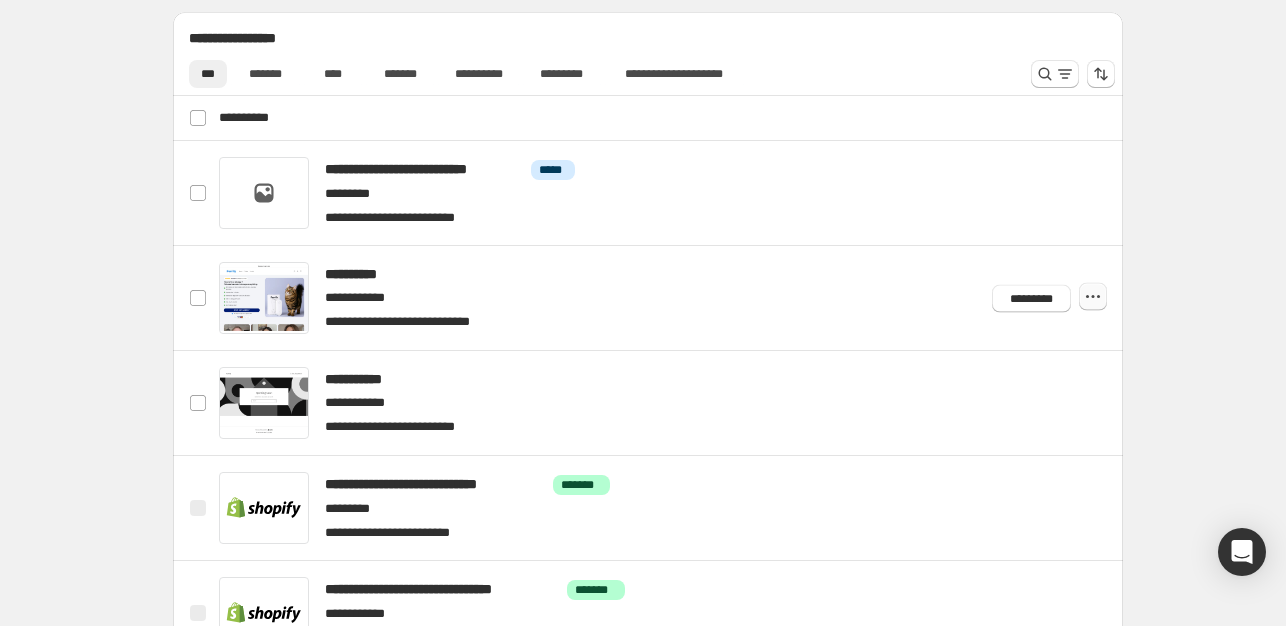 click 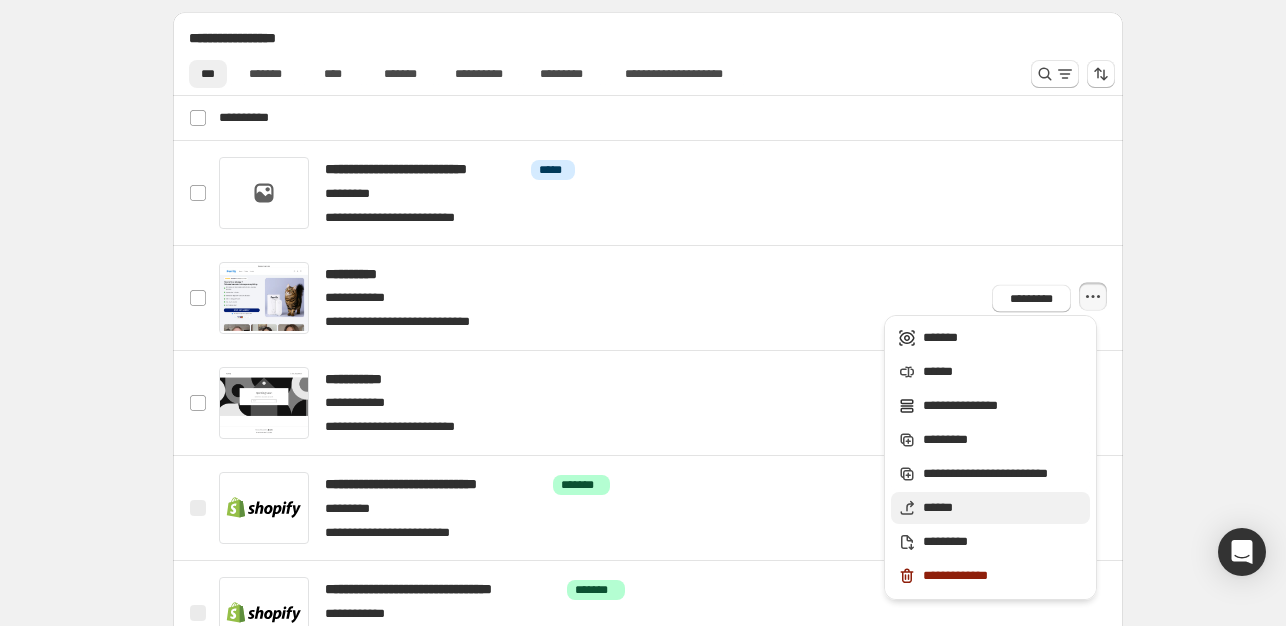 click on "******" at bounding box center [1003, 508] 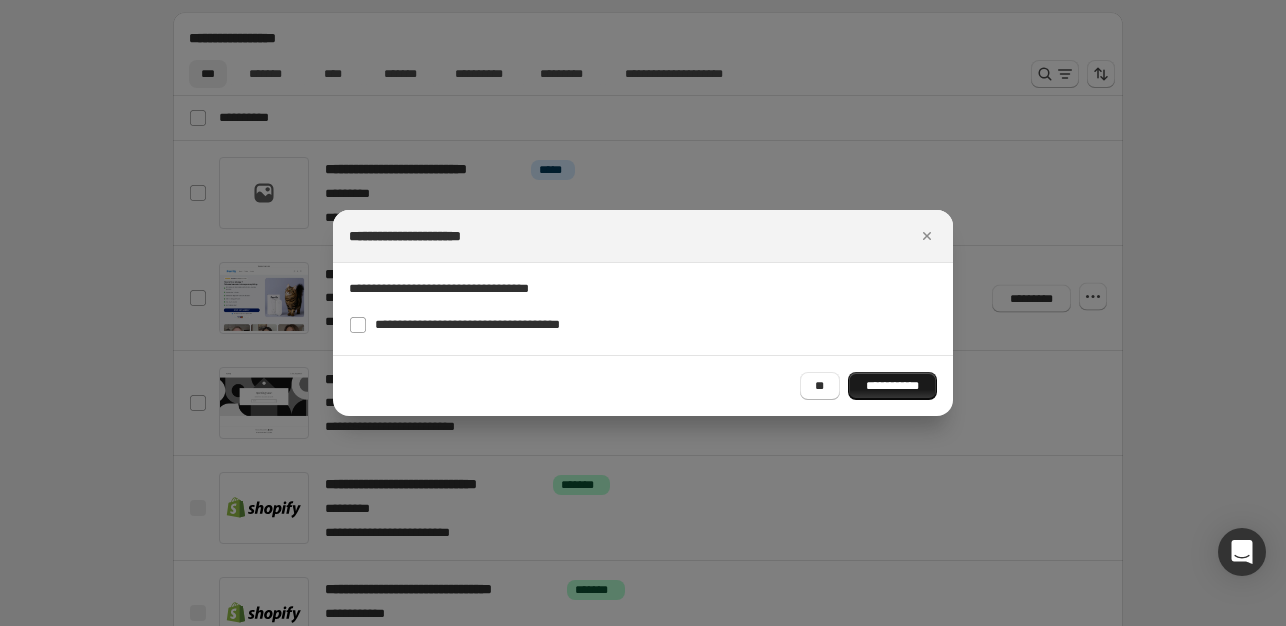click on "**********" at bounding box center [892, 386] 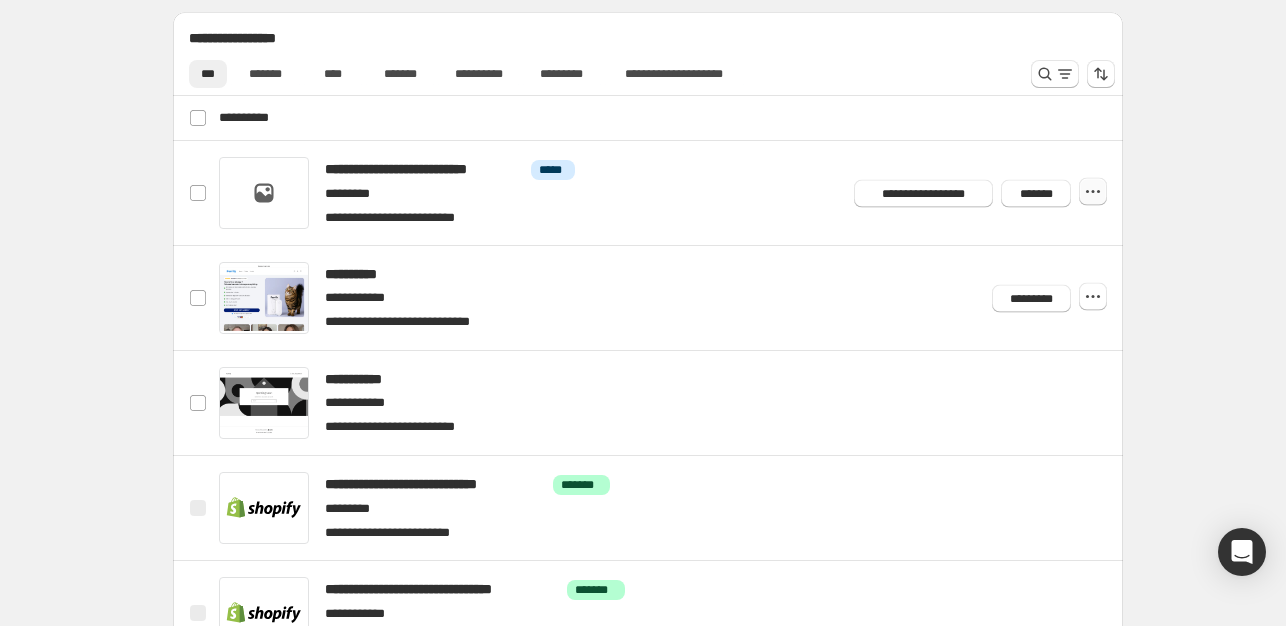click 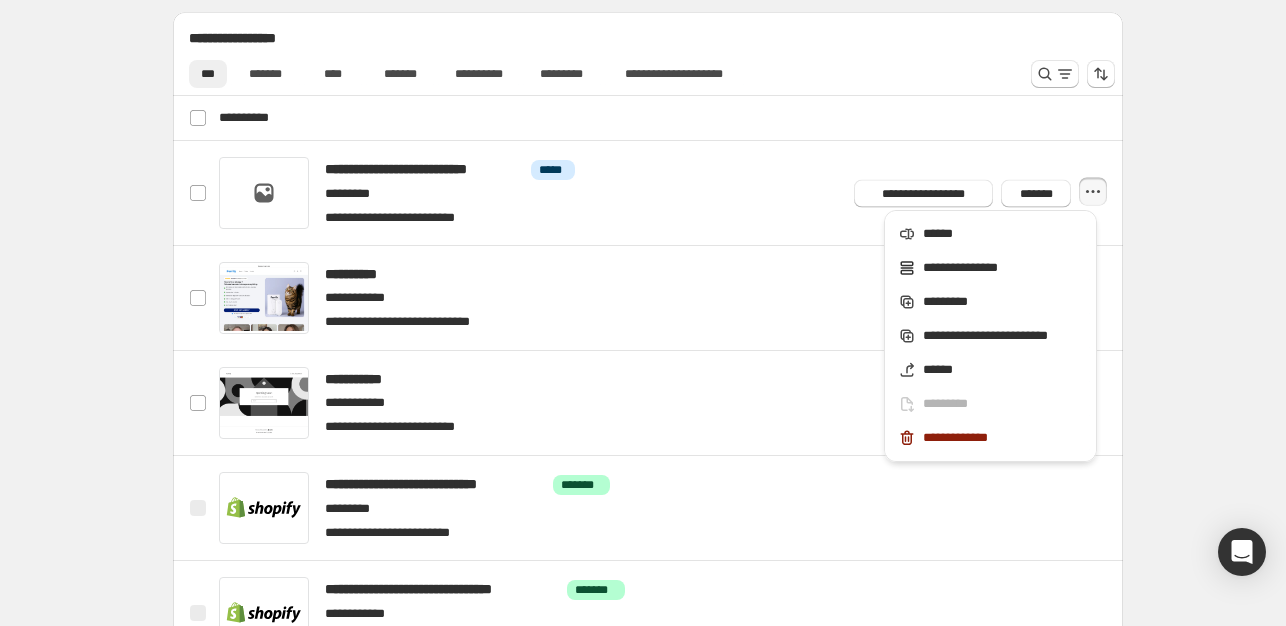 click on "**********" at bounding box center [648, 317] 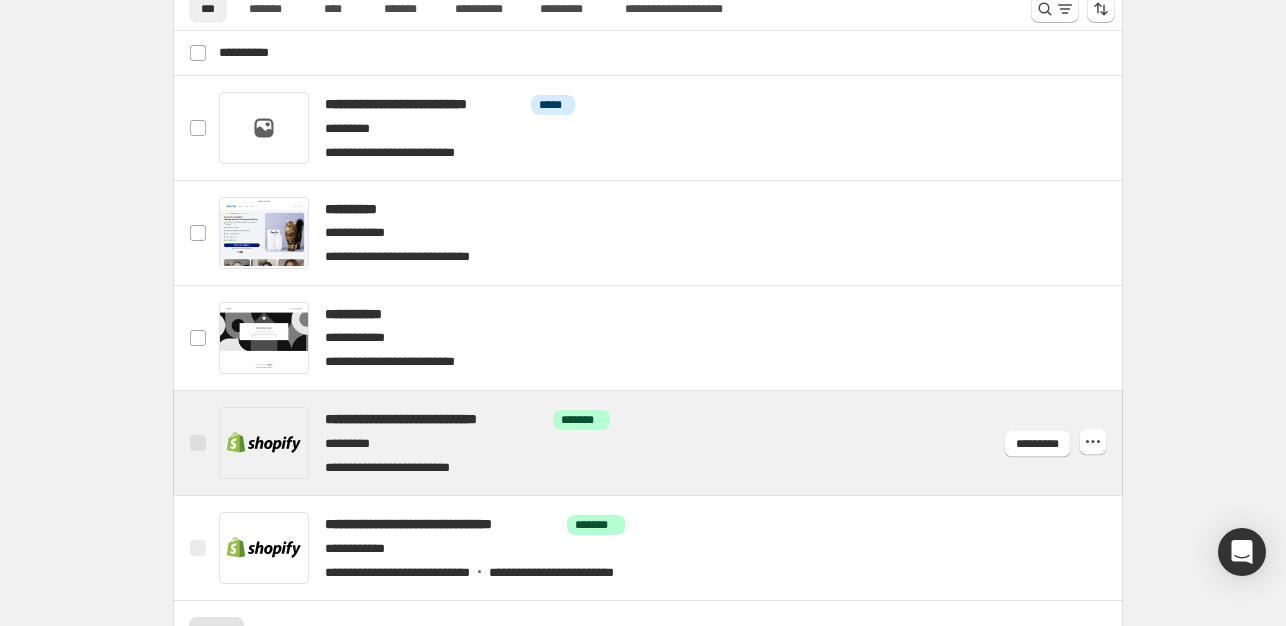 scroll, scrollTop: 800, scrollLeft: 0, axis: vertical 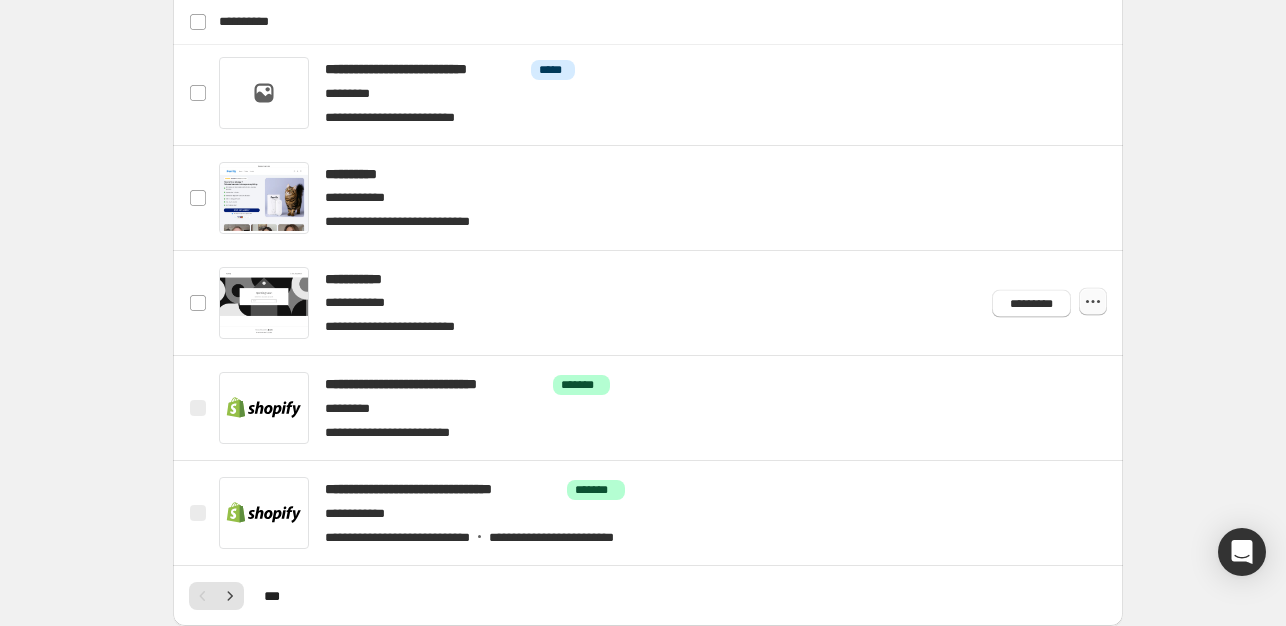 click 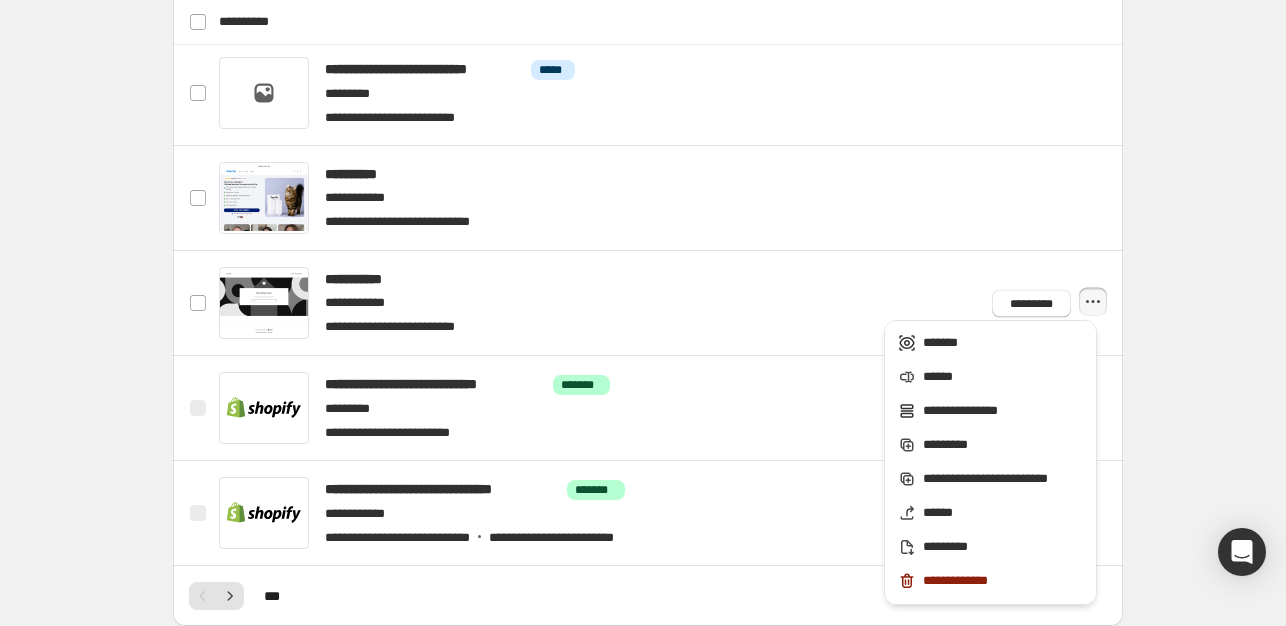 click on "**********" at bounding box center (648, 217) 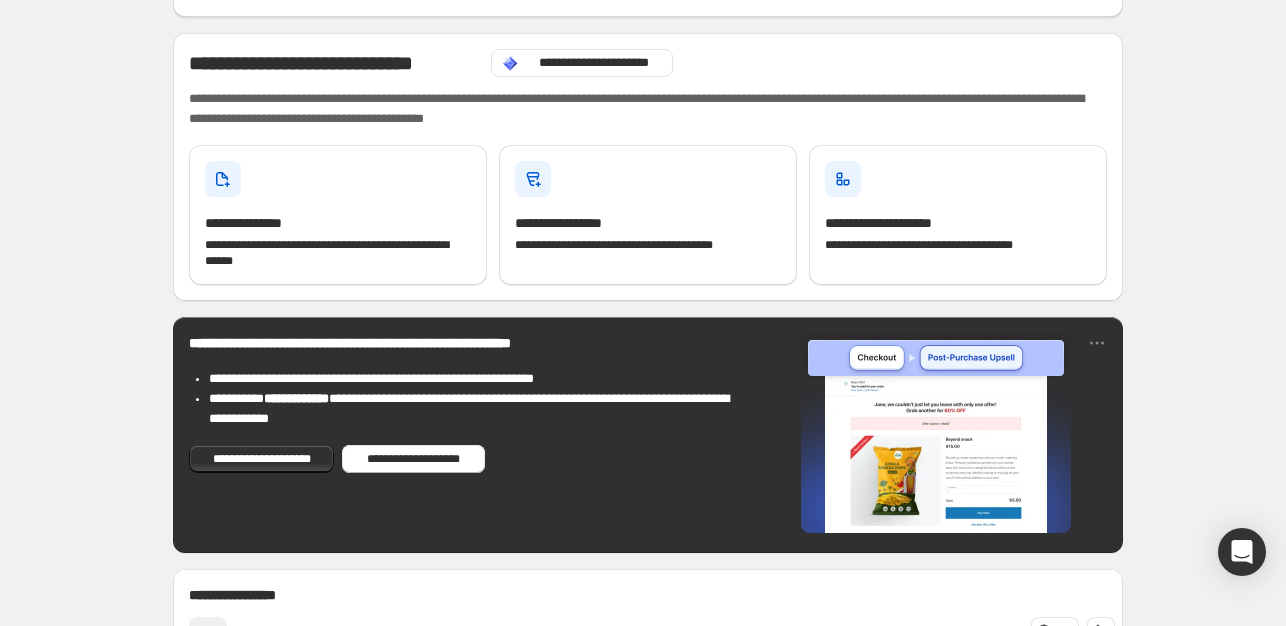 scroll, scrollTop: 400, scrollLeft: 0, axis: vertical 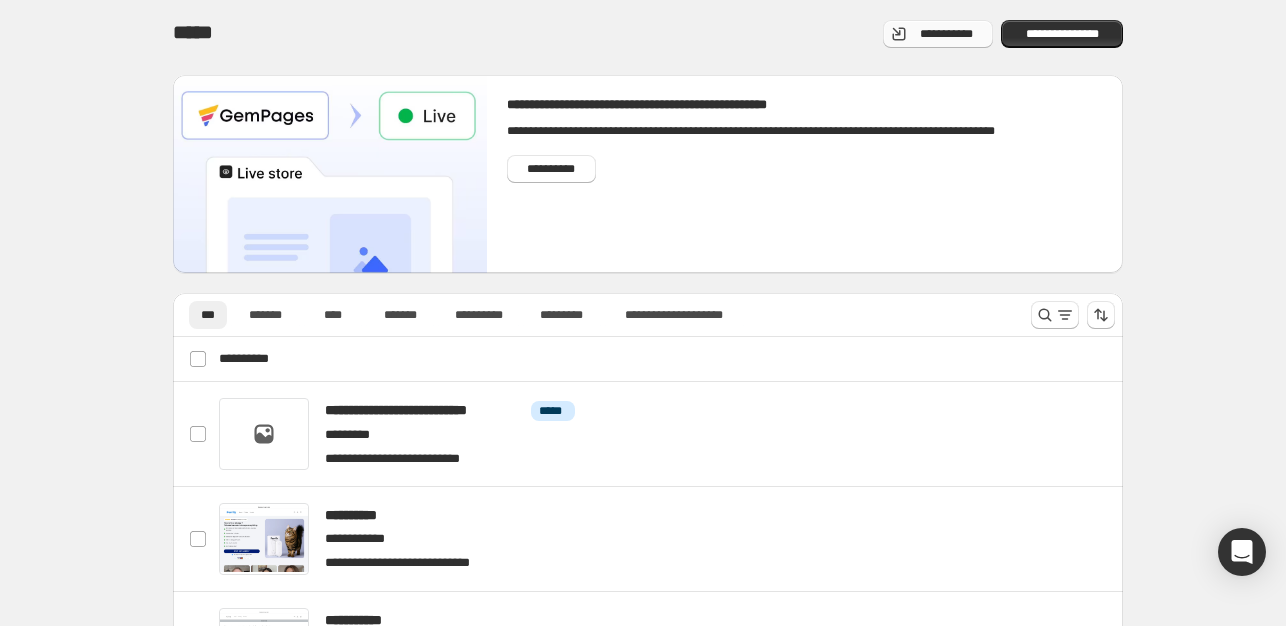 click on "**********" at bounding box center (946, 34) 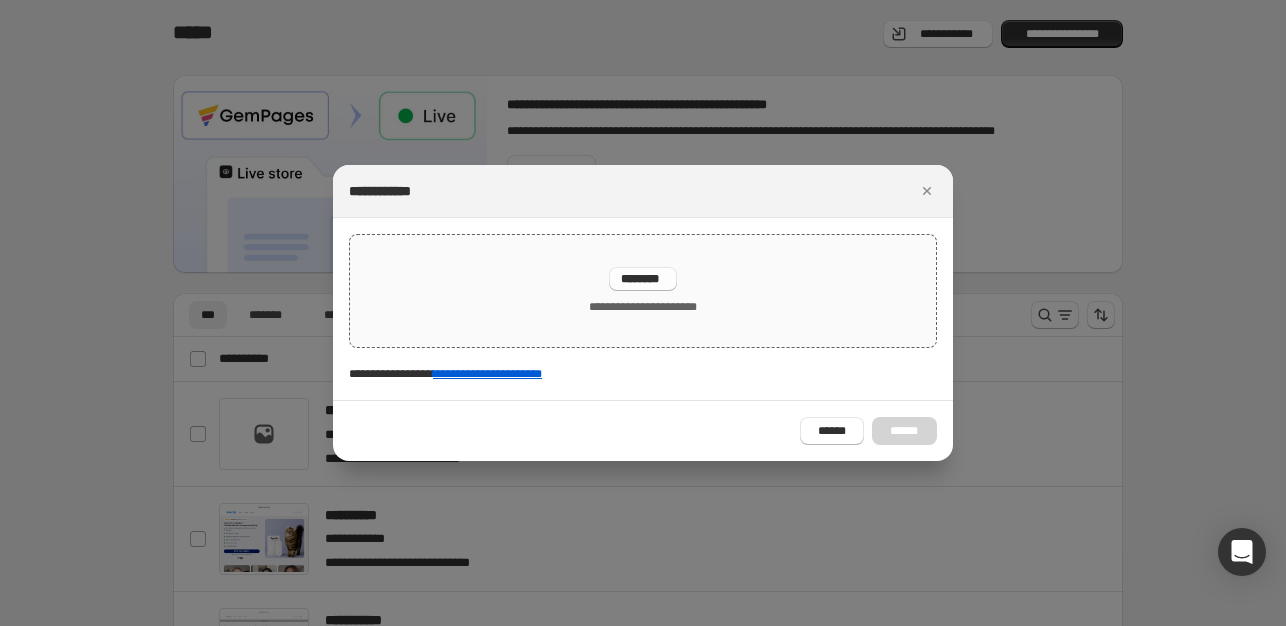 click on "********" at bounding box center (643, 279) 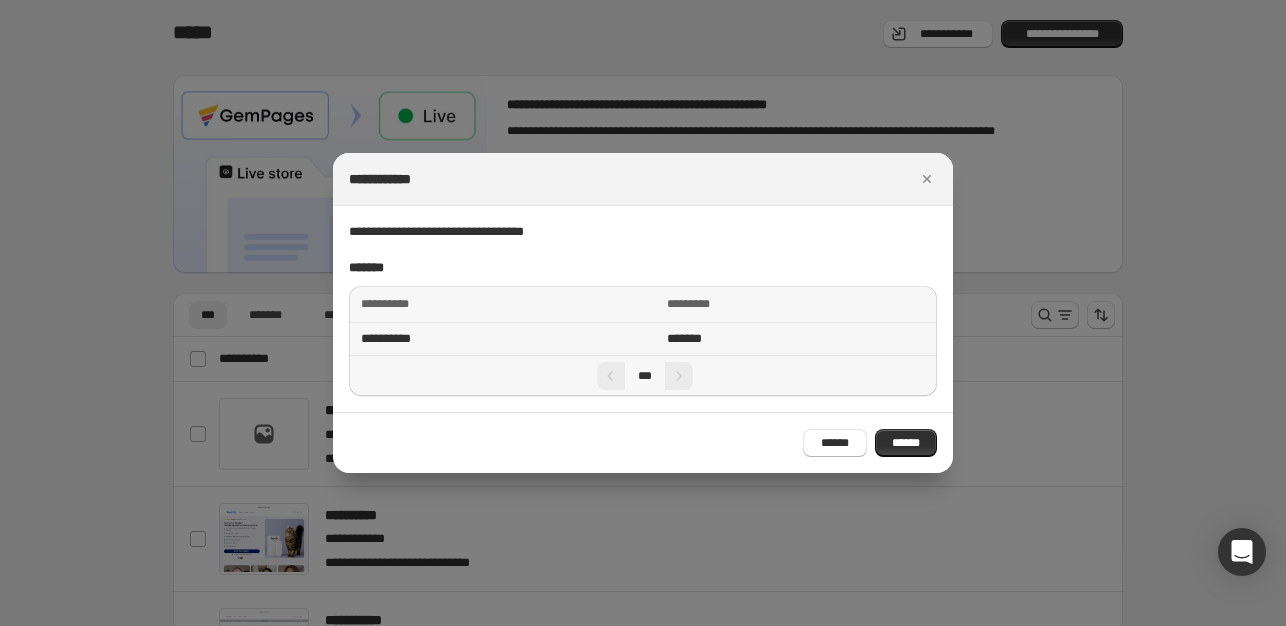 click on "*******" at bounding box center [799, 339] 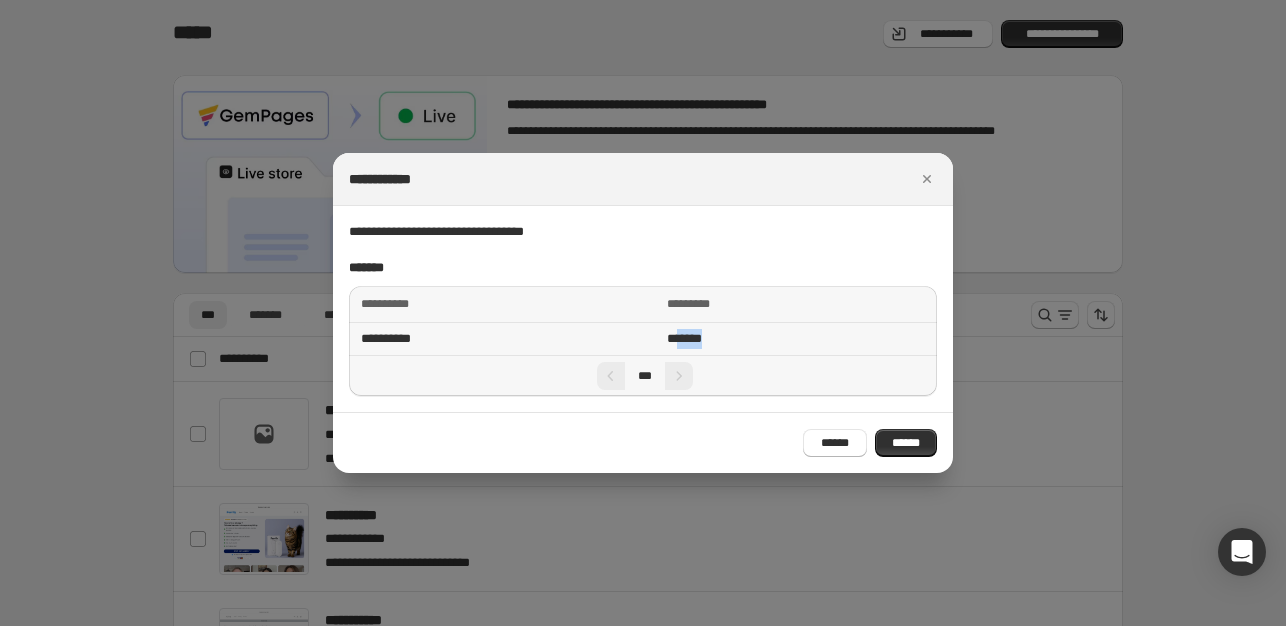 drag, startPoint x: 765, startPoint y: 340, endPoint x: 680, endPoint y: 337, distance: 85.052925 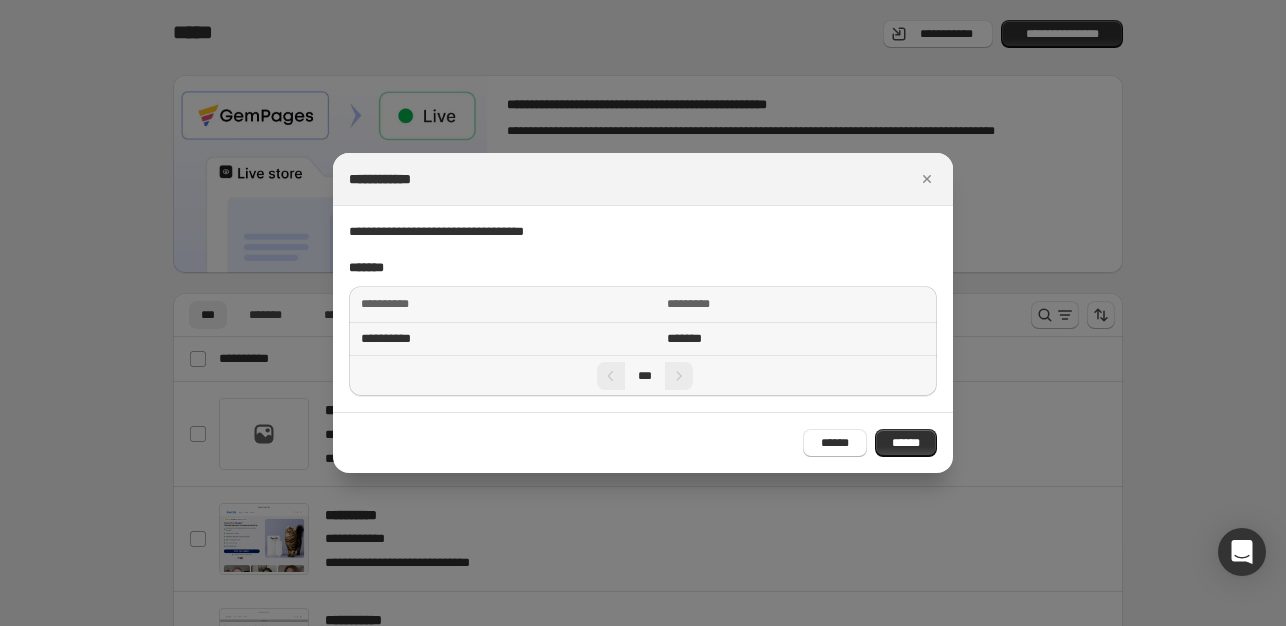 click on "*******" at bounding box center [799, 339] 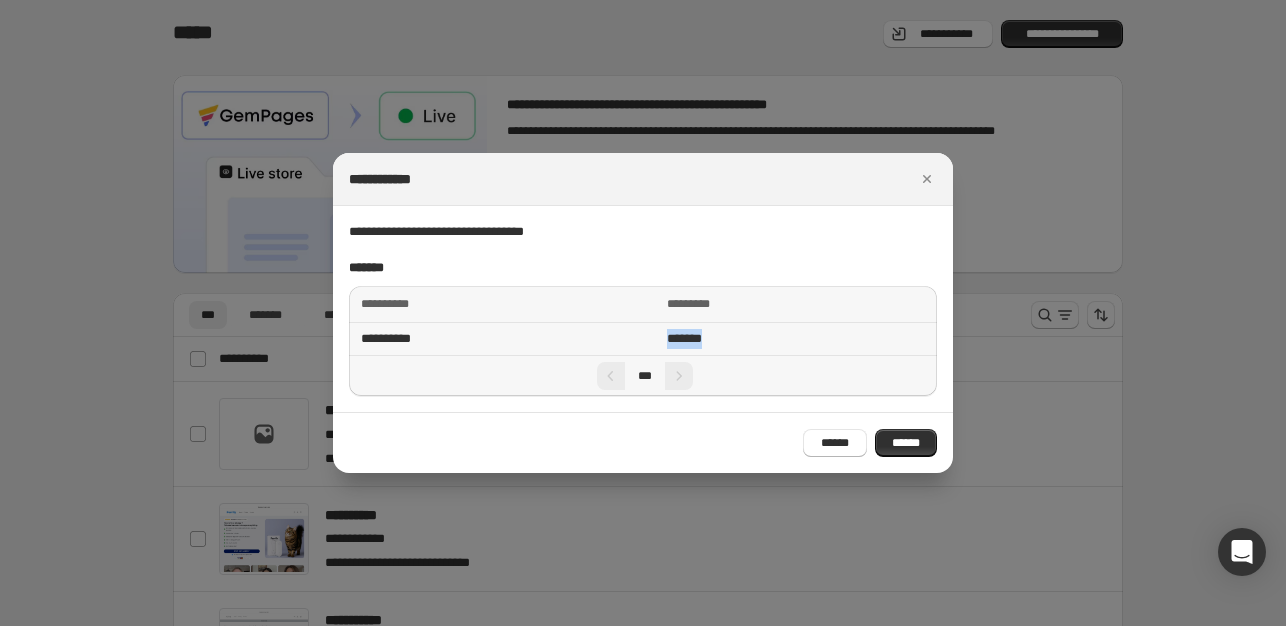 drag, startPoint x: 664, startPoint y: 338, endPoint x: 725, endPoint y: 341, distance: 61.073727 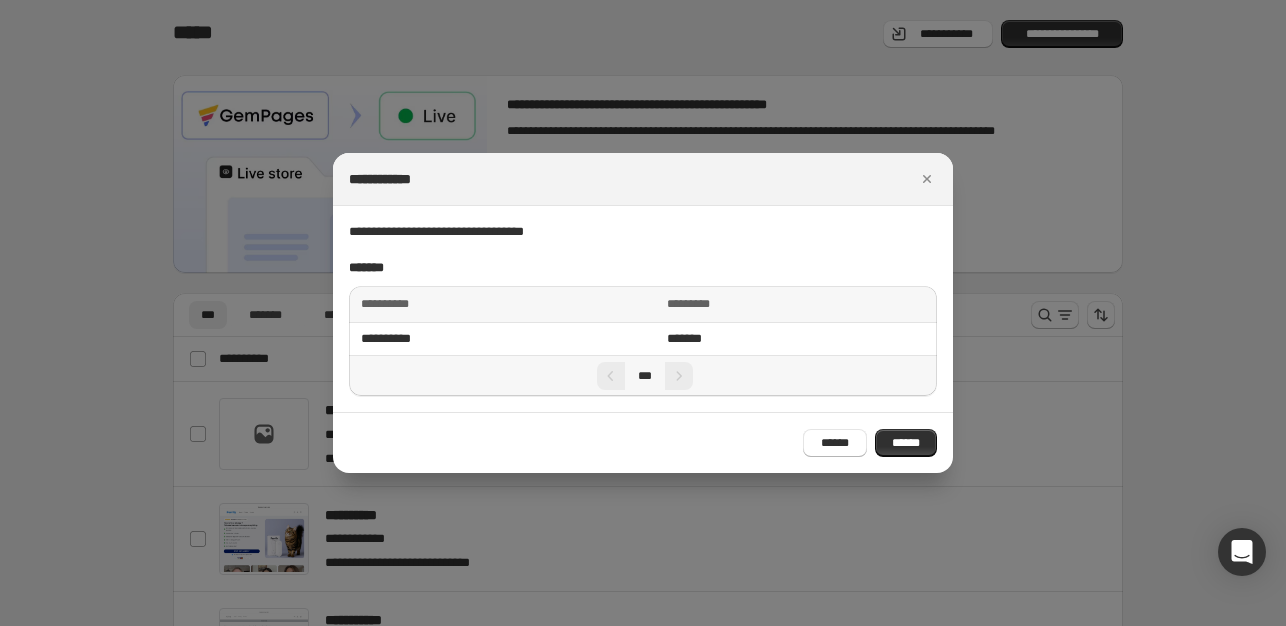 click at bounding box center (679, 376) 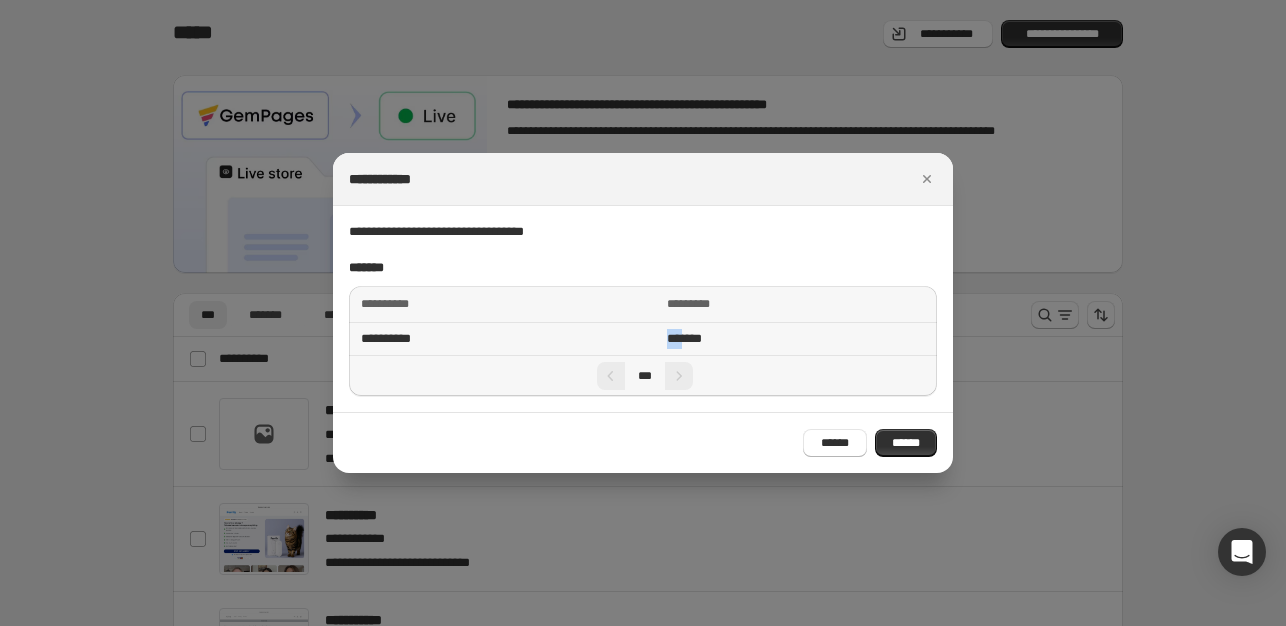 drag, startPoint x: 689, startPoint y: 342, endPoint x: 705, endPoint y: 343, distance: 16.03122 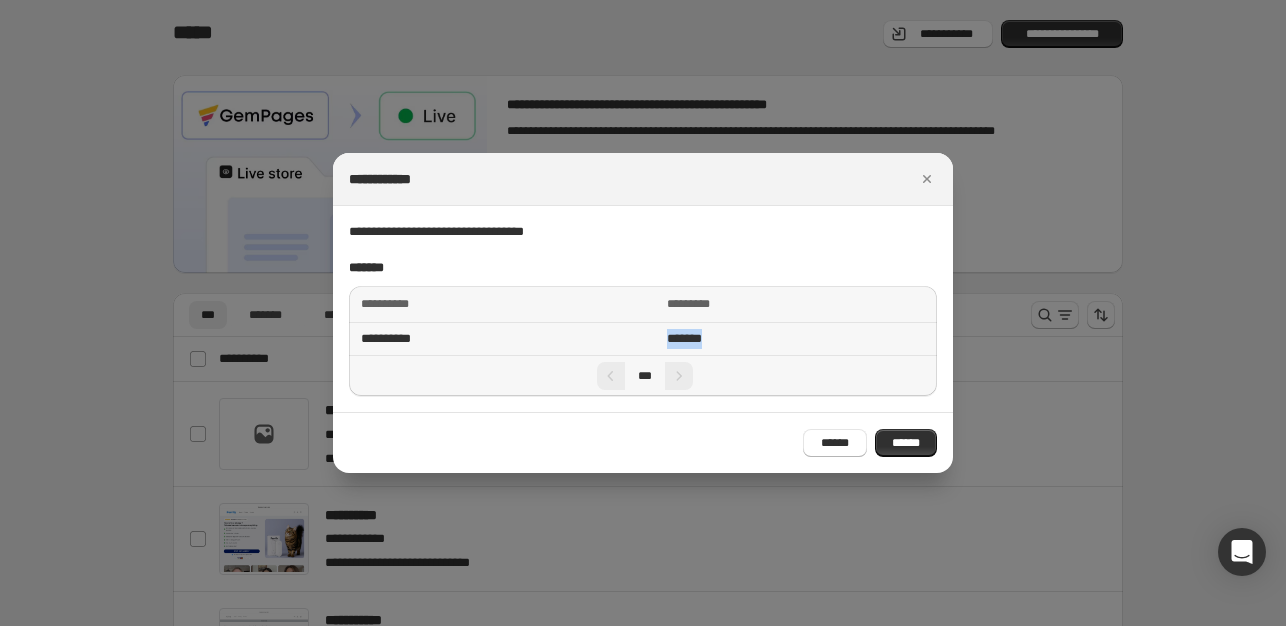 click on "*******" at bounding box center (799, 339) 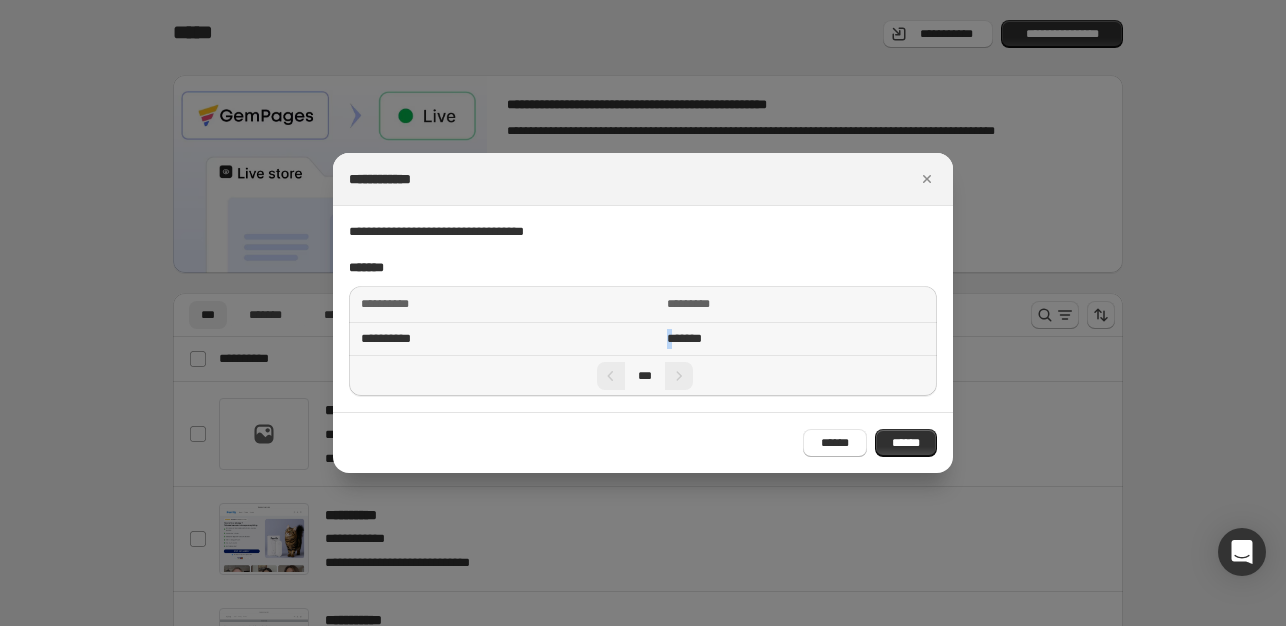 drag, startPoint x: 670, startPoint y: 337, endPoint x: 685, endPoint y: 338, distance: 15.033297 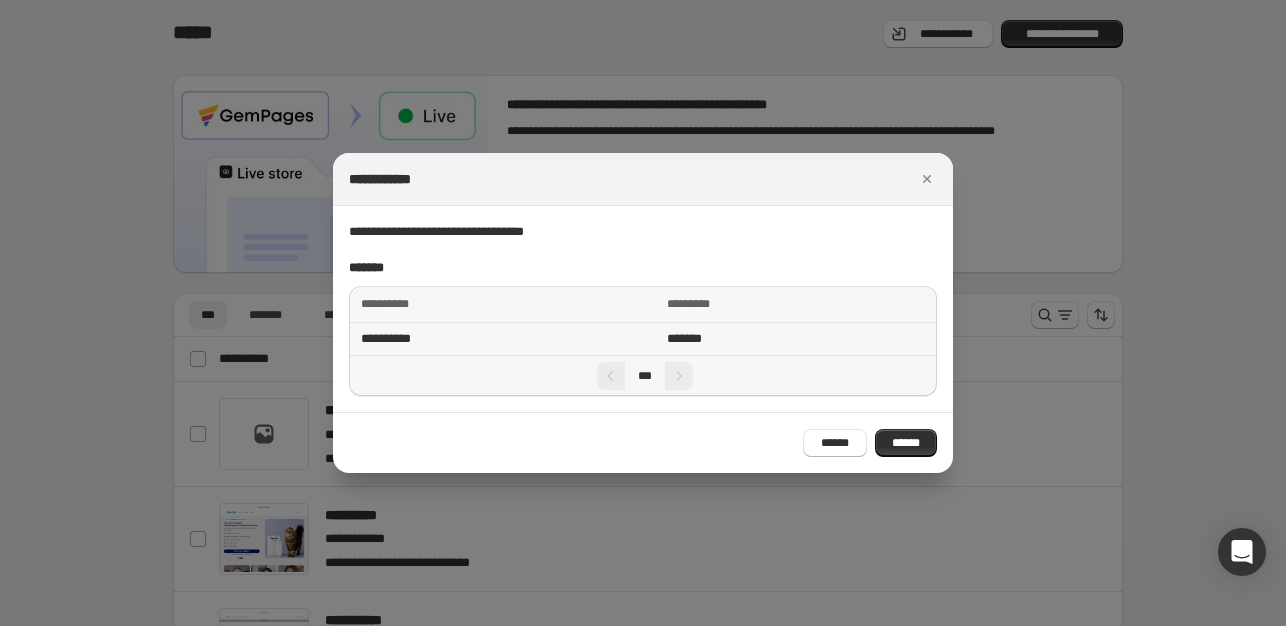 click on "*******" at bounding box center (799, 339) 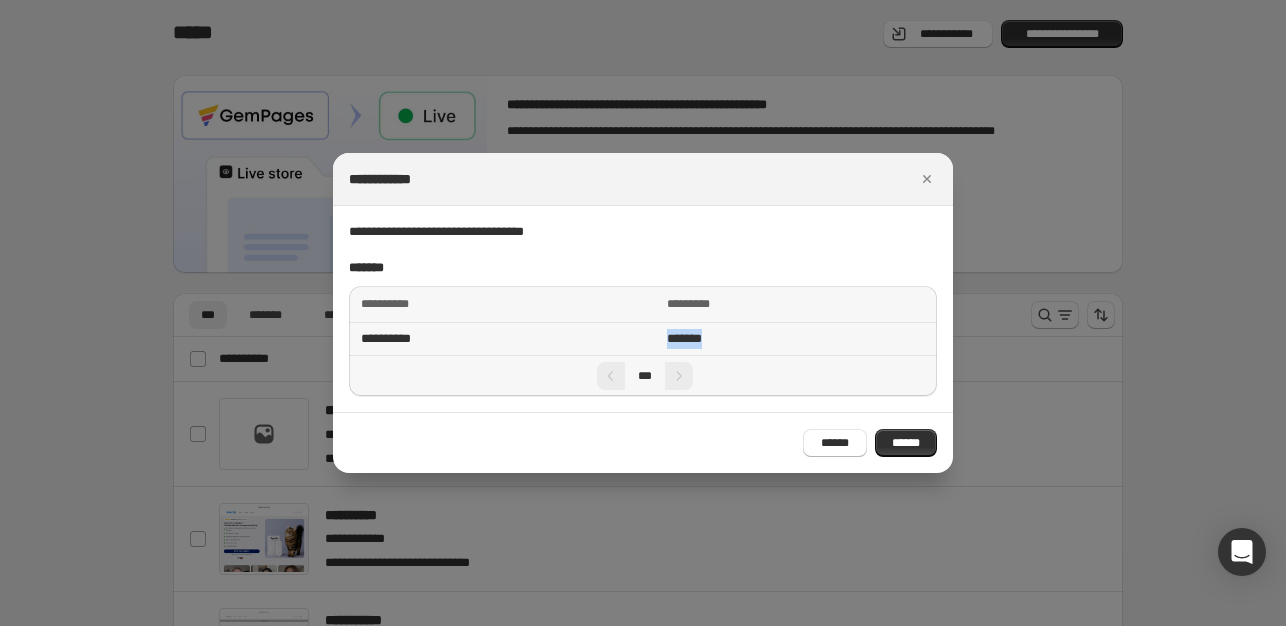 click on "*******" at bounding box center (799, 339) 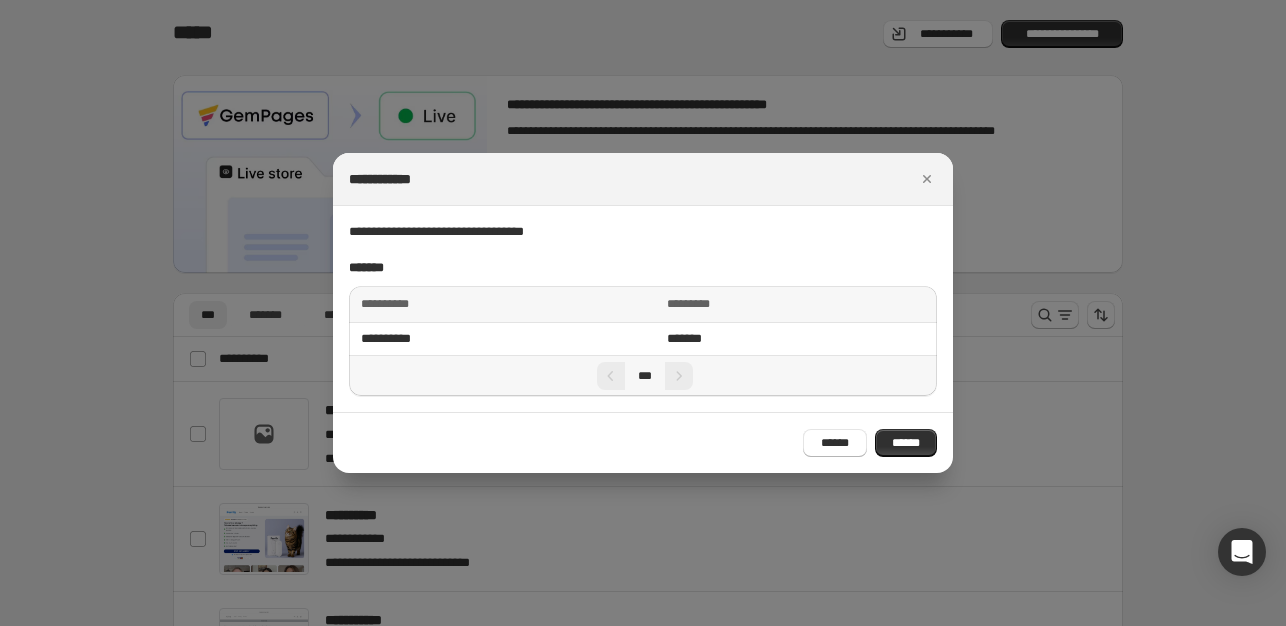 click on "*********" at bounding box center (799, 304) 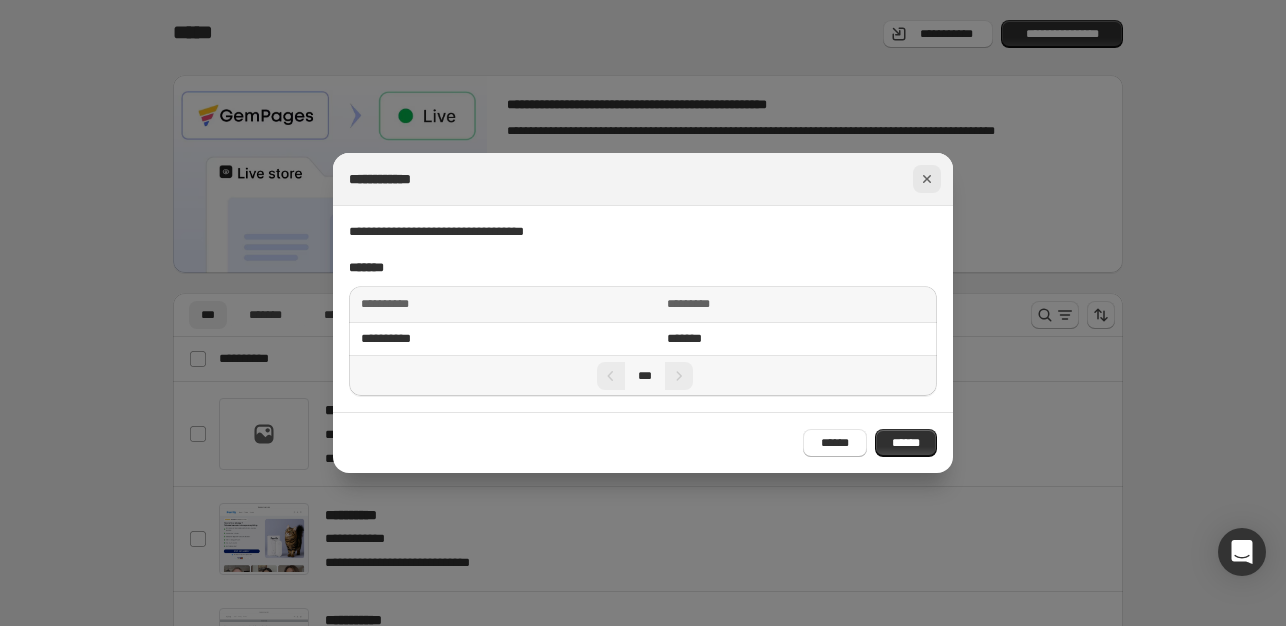 click 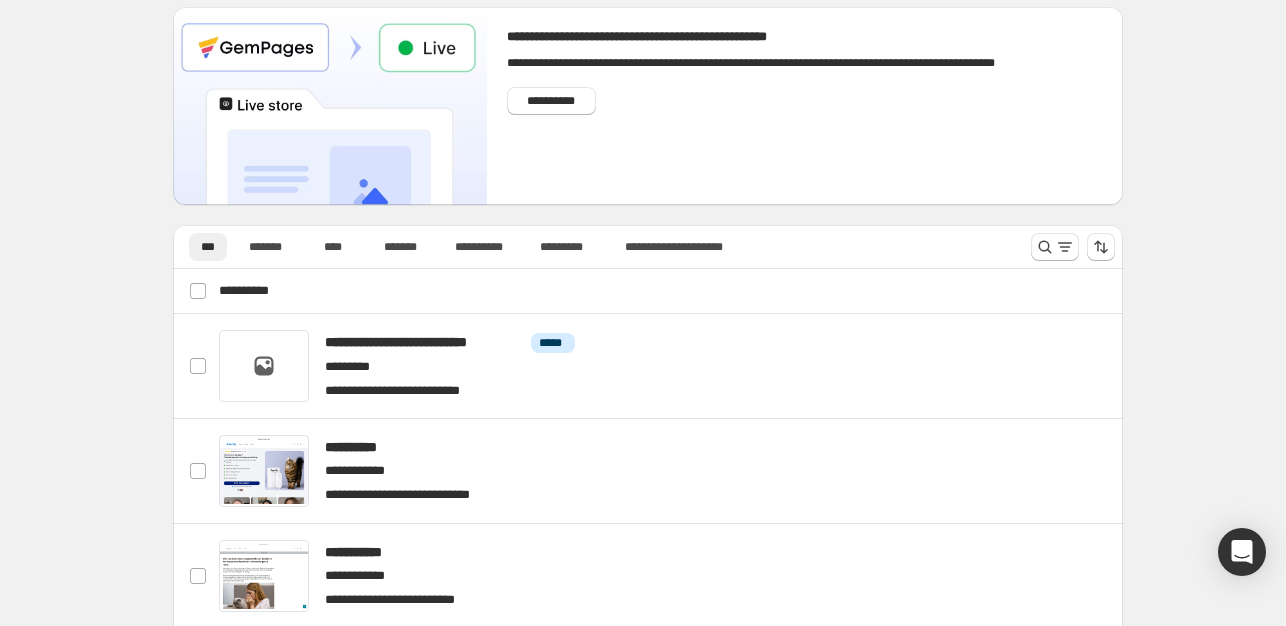 scroll, scrollTop: 100, scrollLeft: 0, axis: vertical 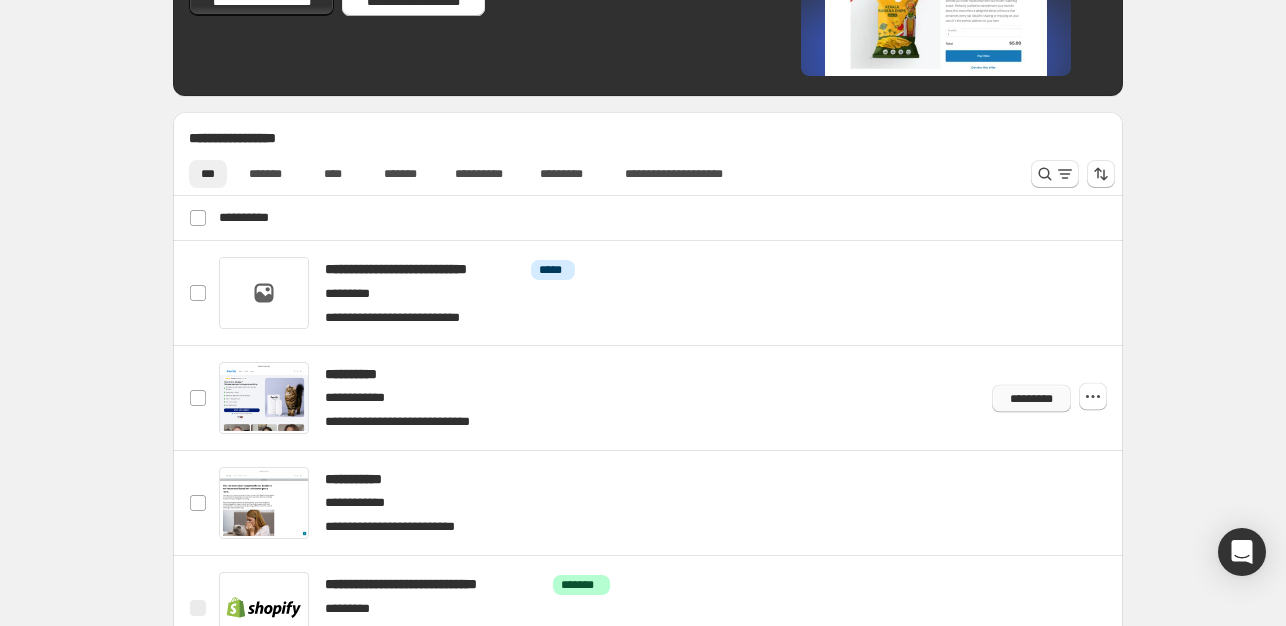 click on "*********" at bounding box center (1031, 398) 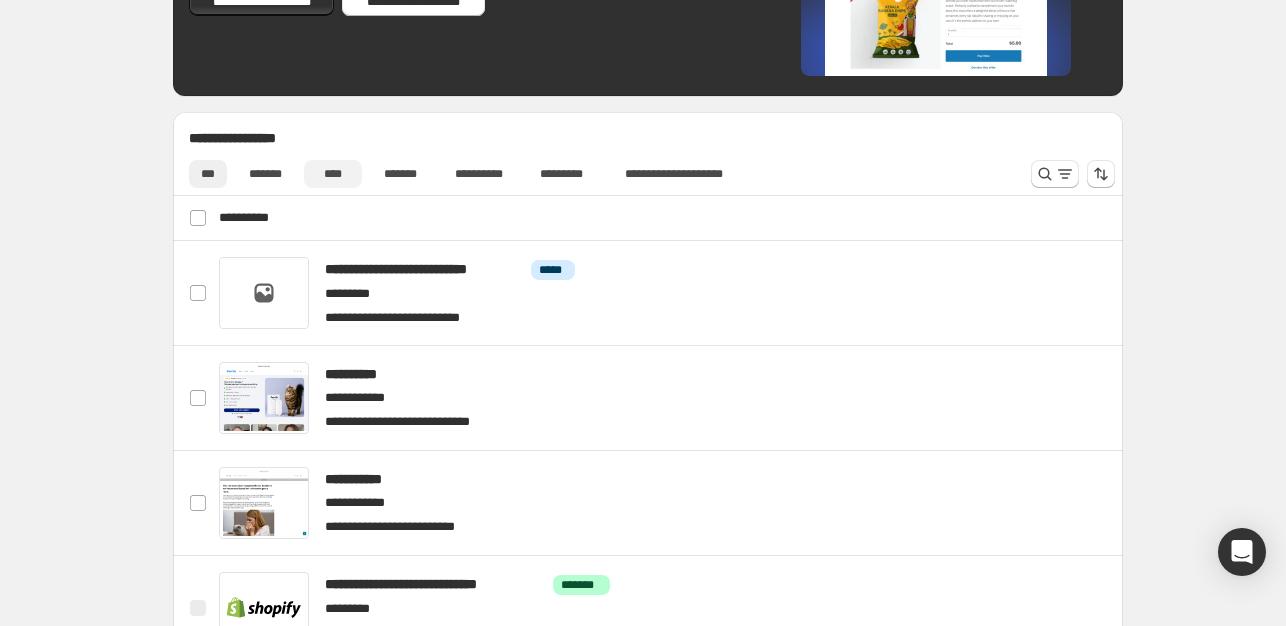 click on "****" at bounding box center (333, 174) 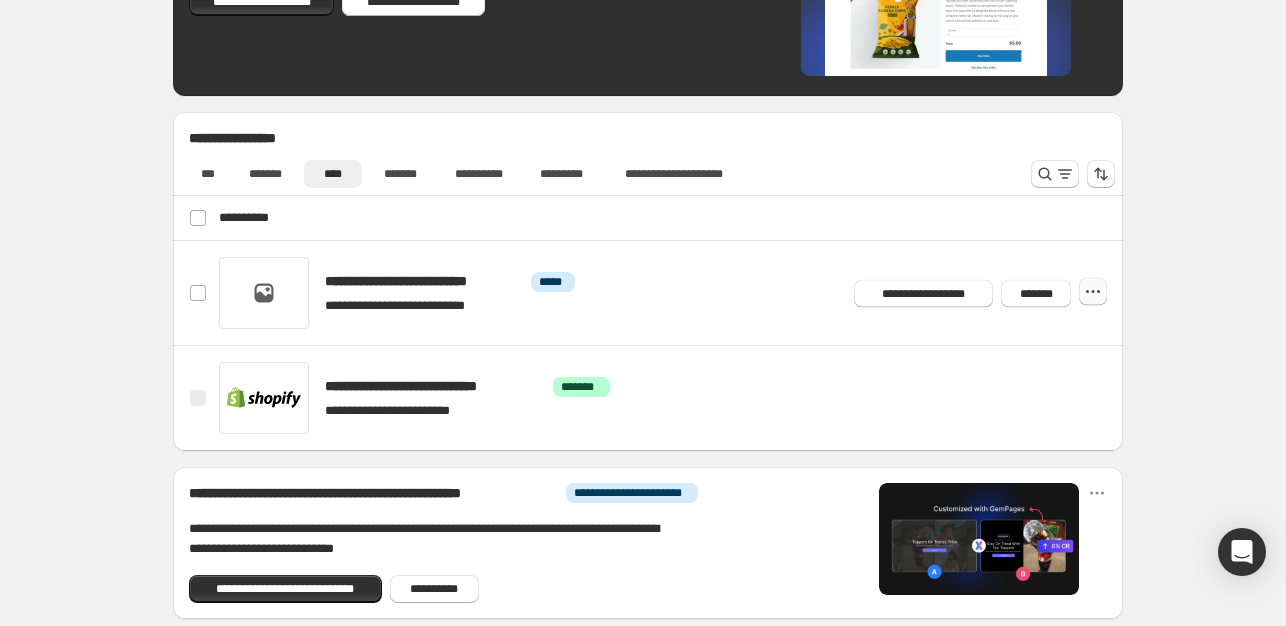 click 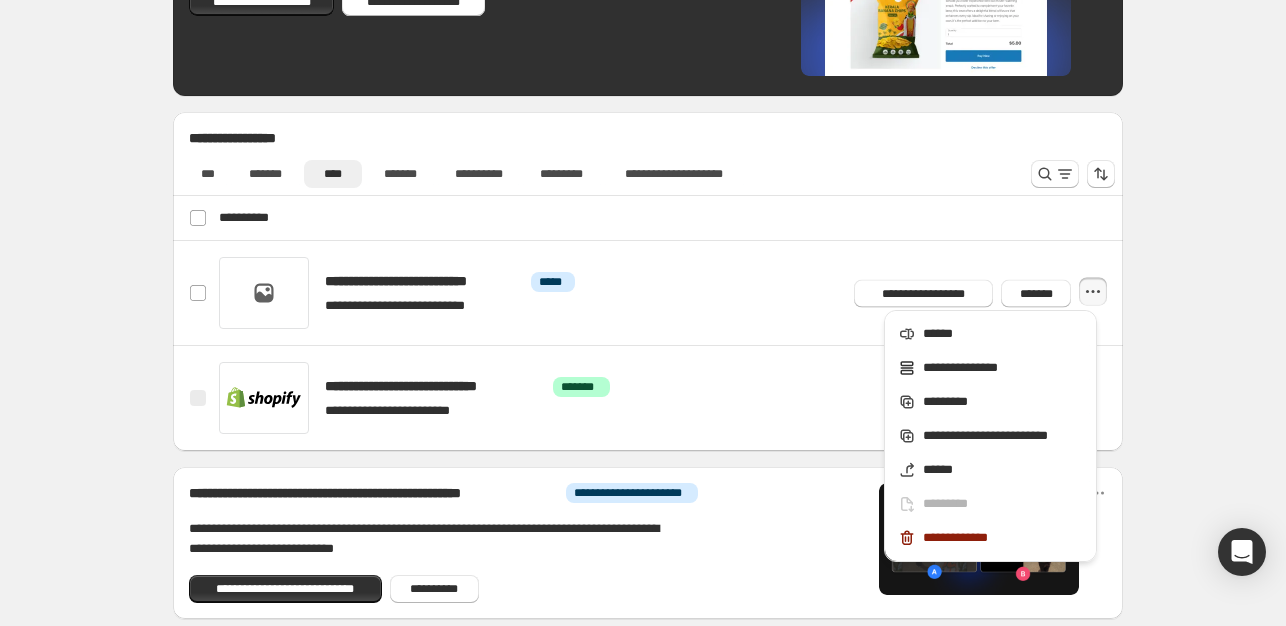 click on "**********" at bounding box center [648, 229] 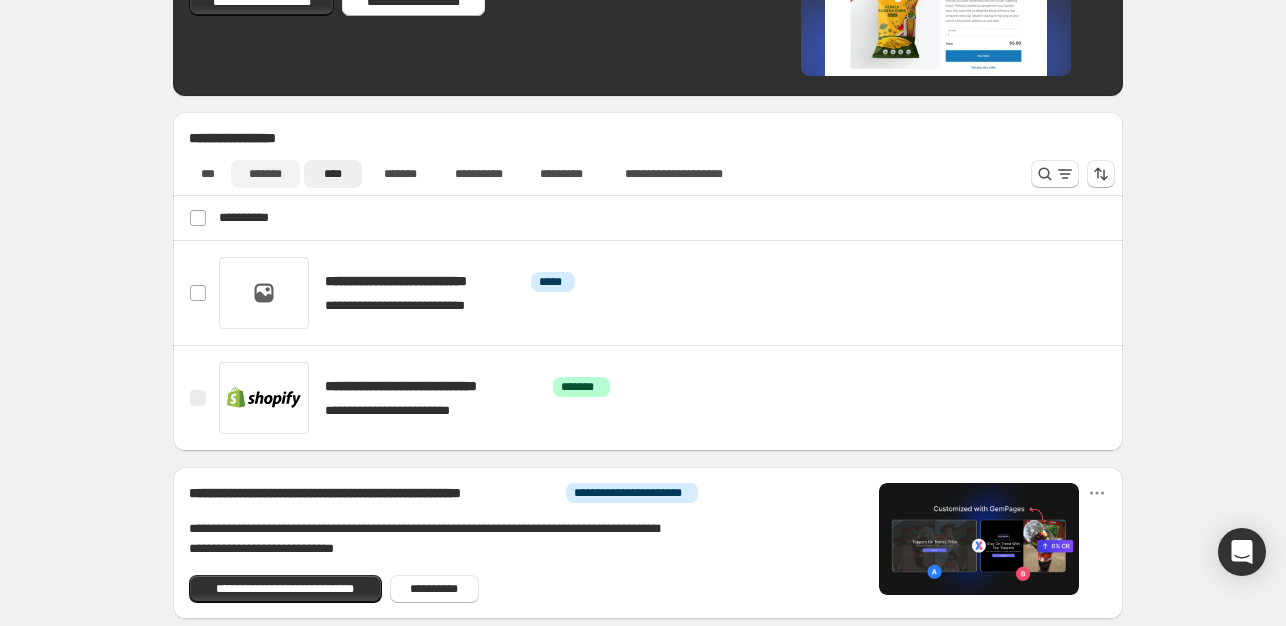 click on "*******" at bounding box center [265, 174] 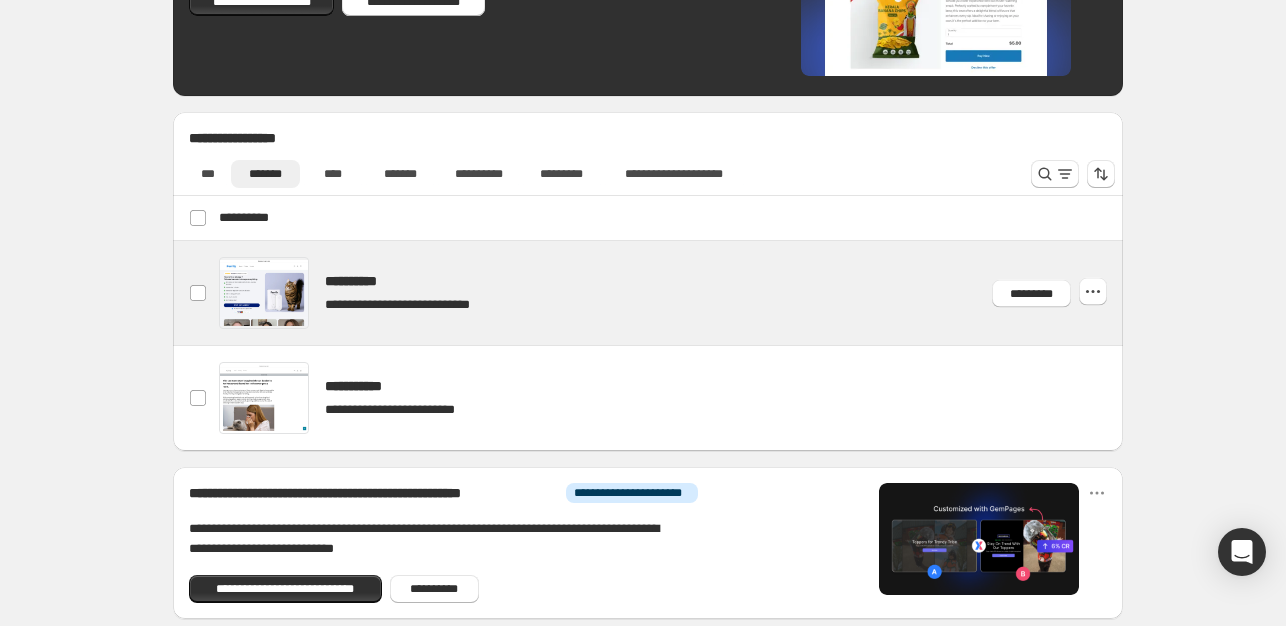 click at bounding box center (672, 293) 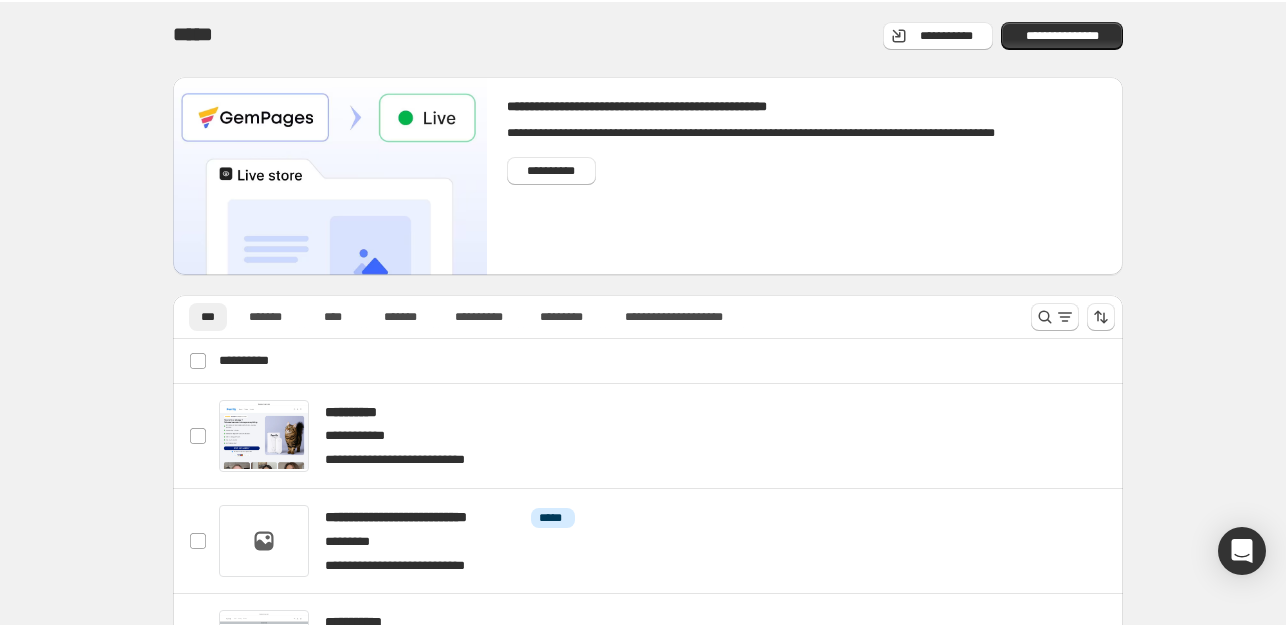 scroll, scrollTop: 0, scrollLeft: 0, axis: both 